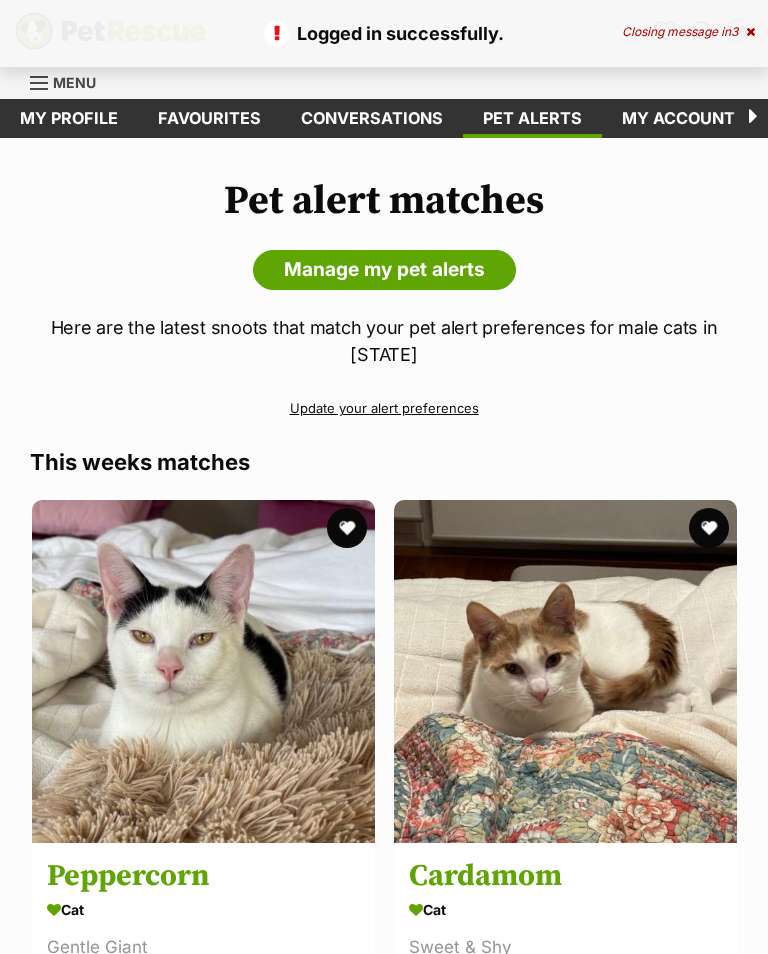 scroll, scrollTop: 0, scrollLeft: 0, axis: both 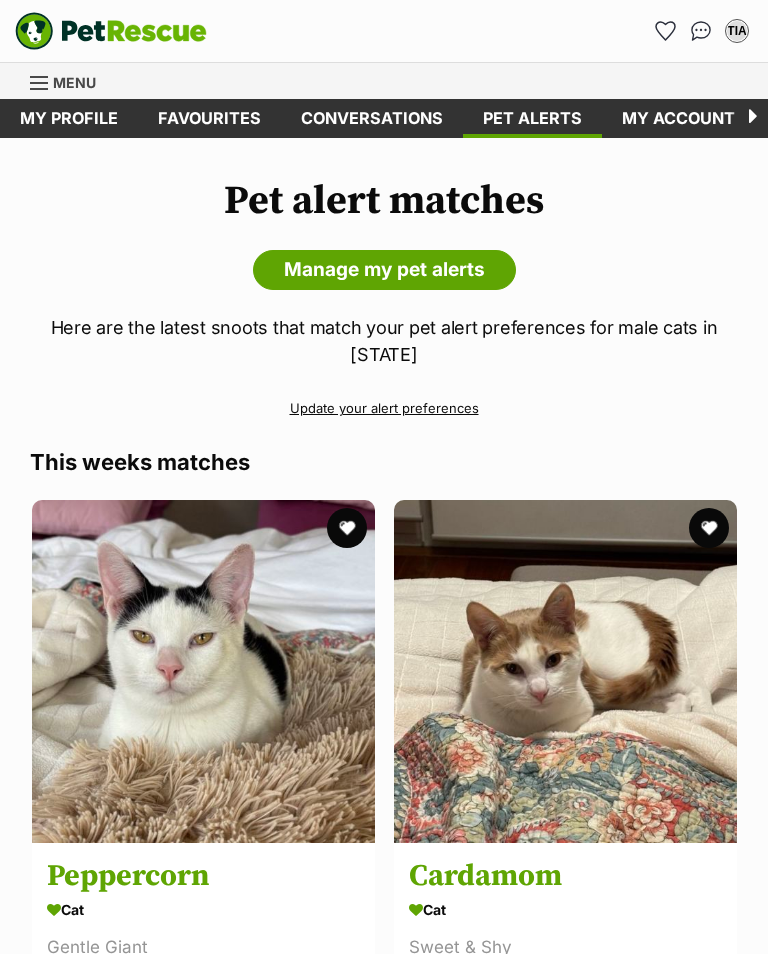 click at bounding box center [40, 83] 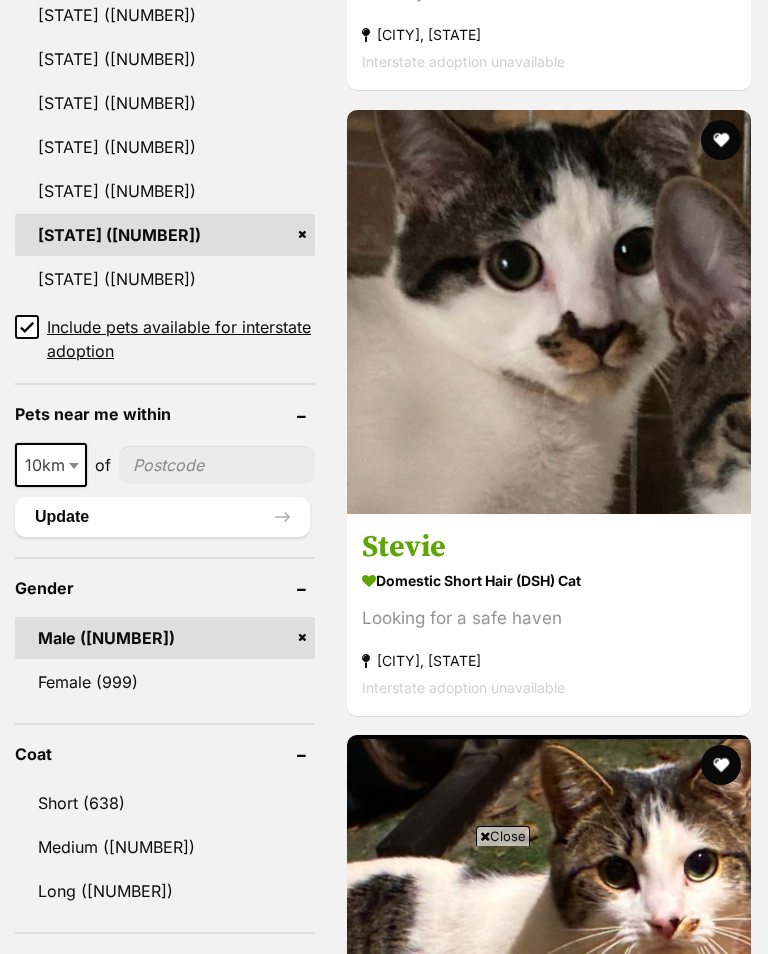 scroll, scrollTop: 1479, scrollLeft: 0, axis: vertical 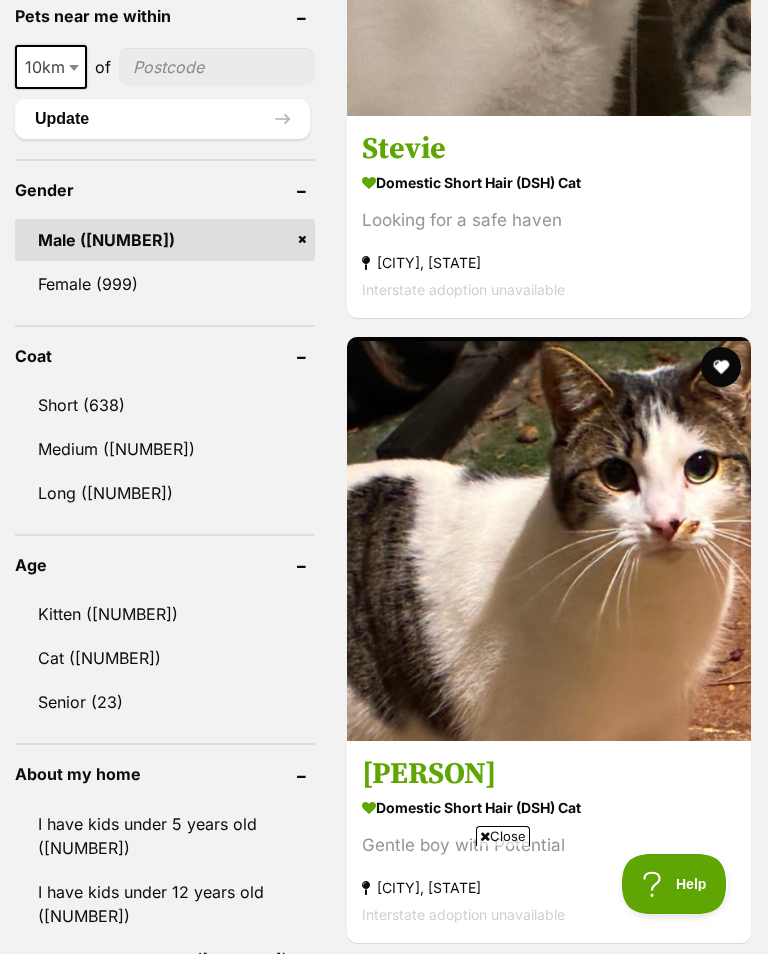 click on "Cat (685)" at bounding box center [165, 658] 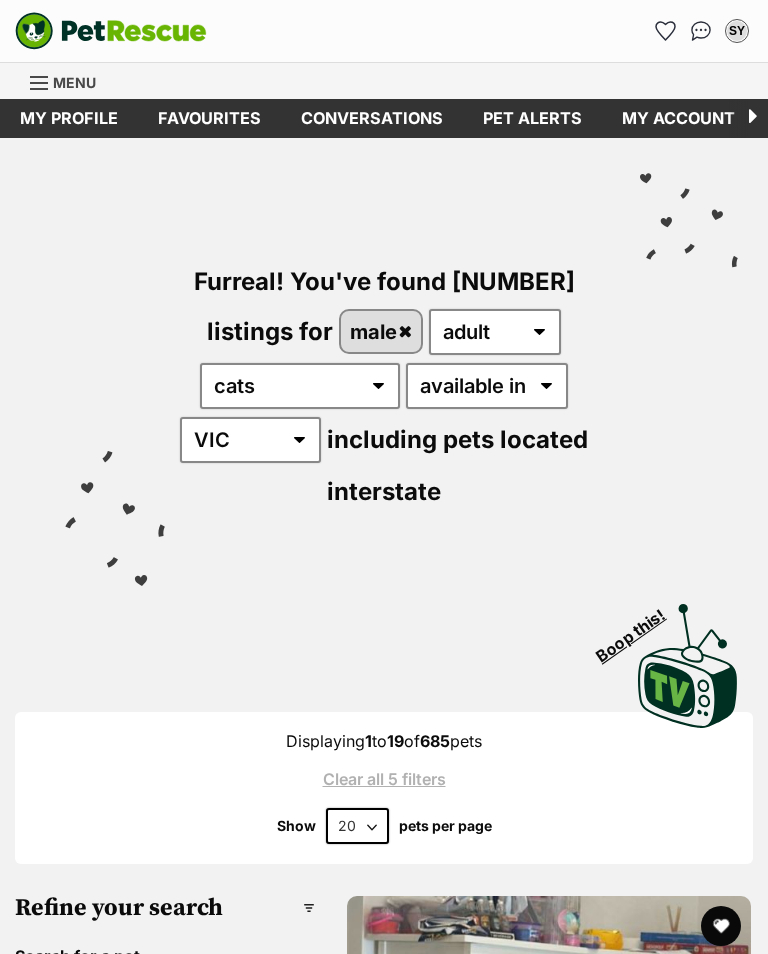 scroll, scrollTop: 0, scrollLeft: 0, axis: both 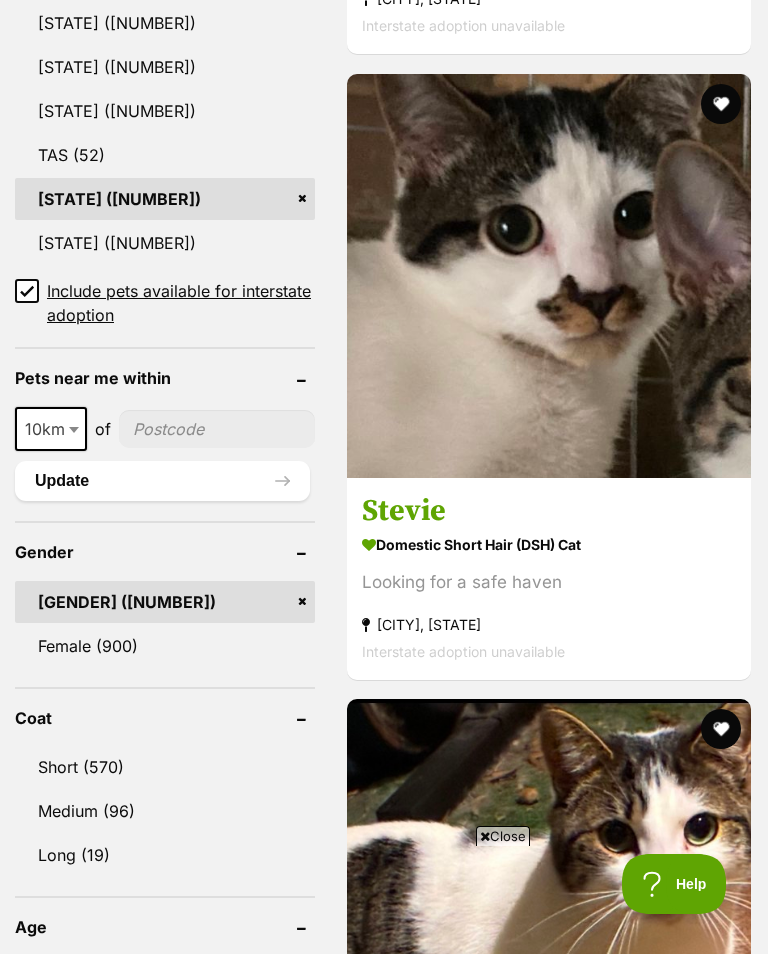 click on "Stevie" at bounding box center [549, 511] 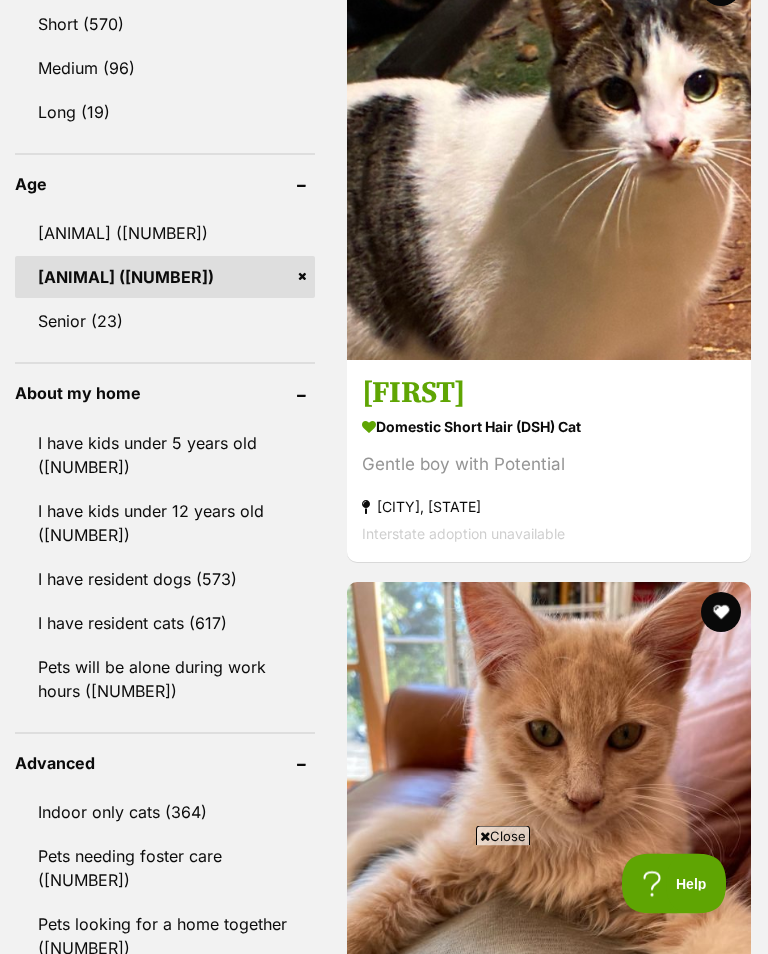 scroll, scrollTop: 2259, scrollLeft: 0, axis: vertical 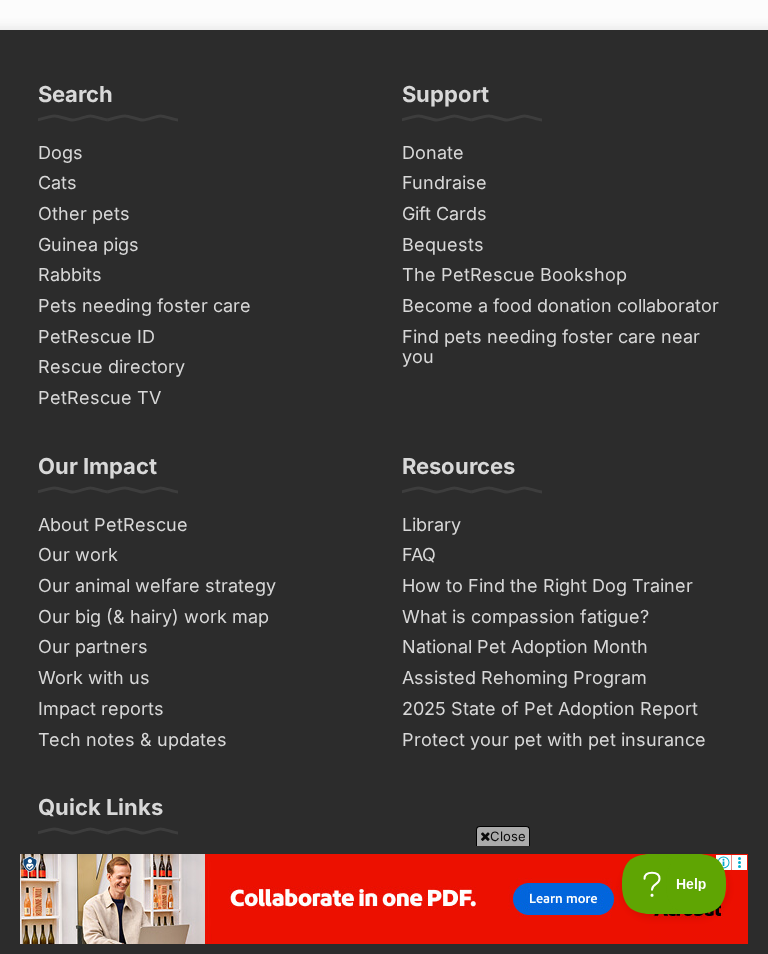 click on "Next" at bounding box center (549, -399) 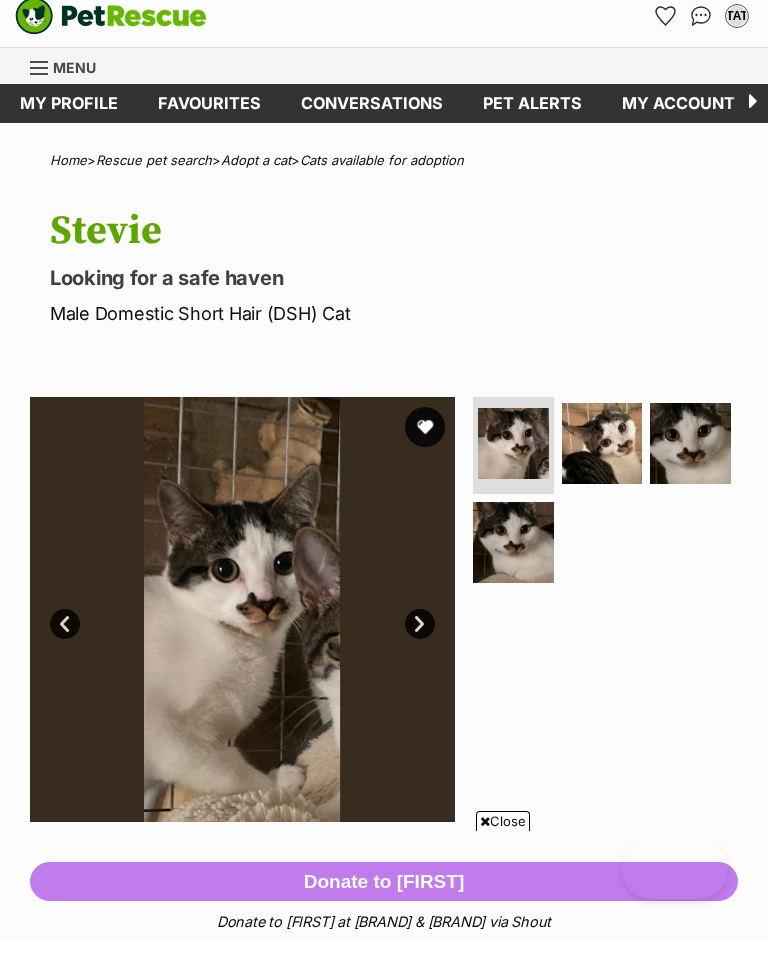 scroll, scrollTop: 1561, scrollLeft: 0, axis: vertical 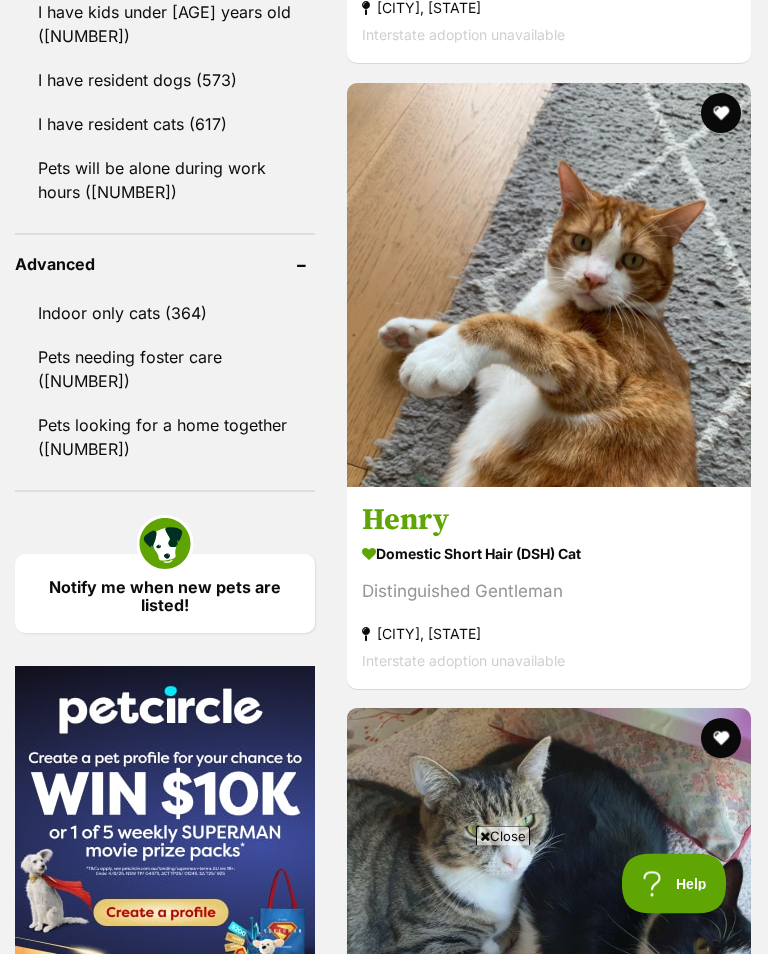 click on "Henry" at bounding box center (549, 521) 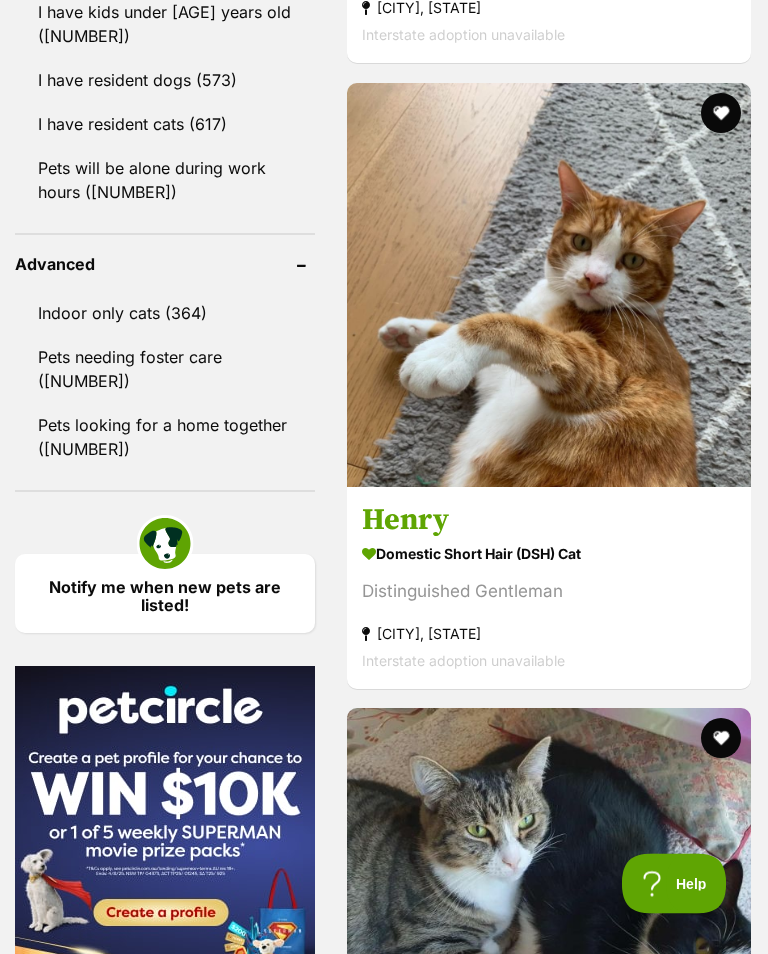 scroll, scrollTop: 2721, scrollLeft: 0, axis: vertical 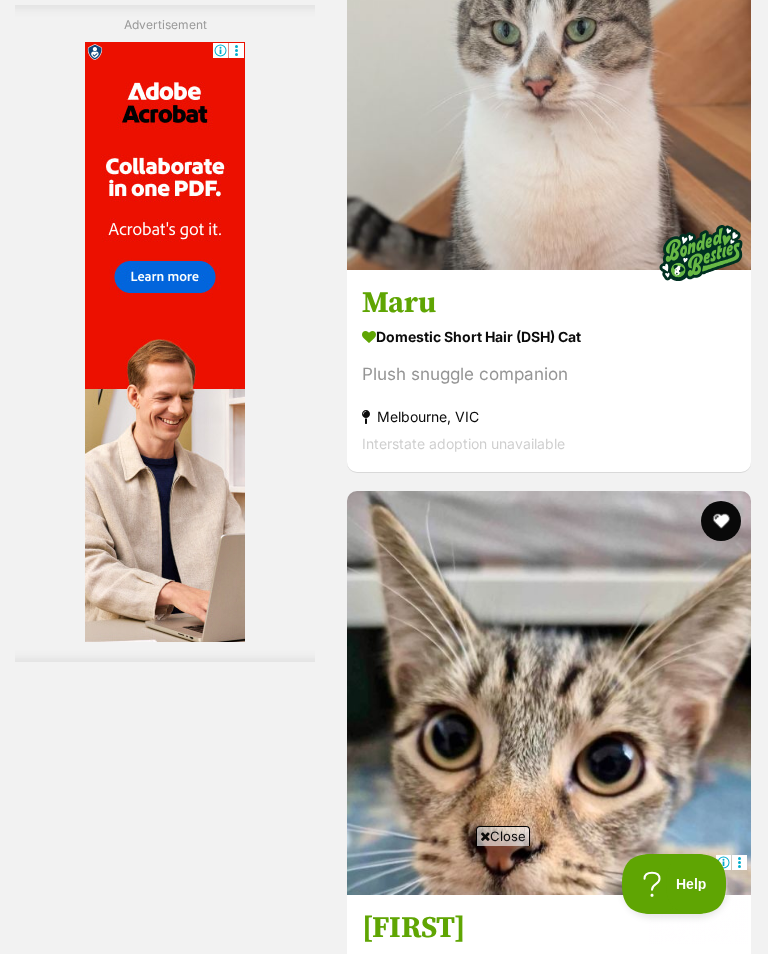 click on "Maru" at bounding box center (549, 303) 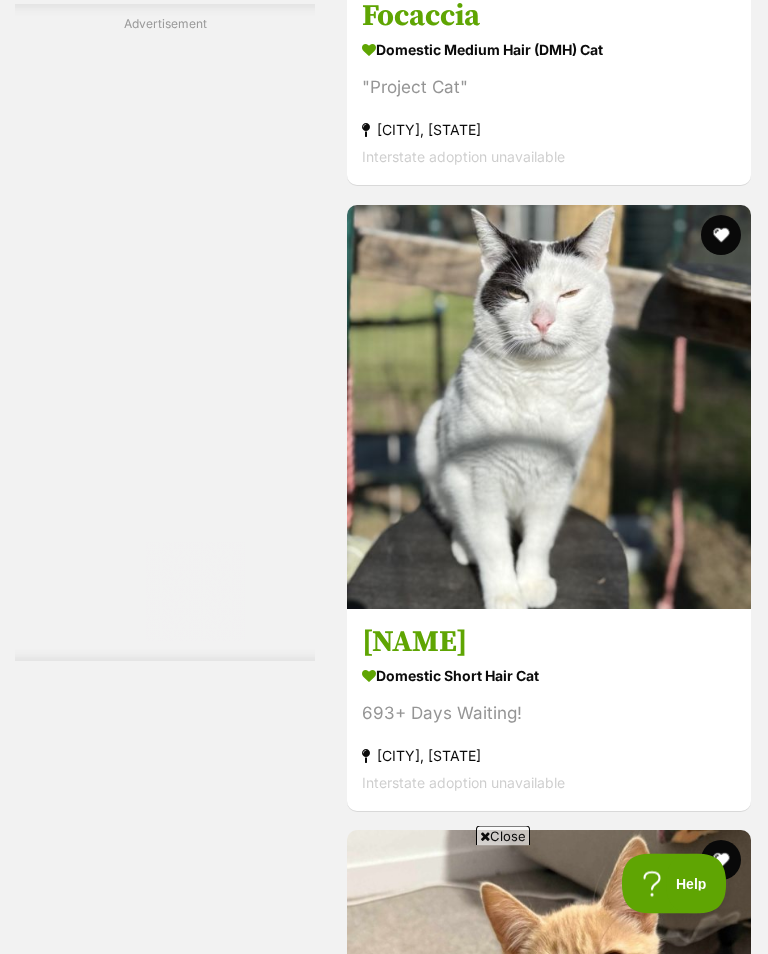 scroll, scrollTop: 10175, scrollLeft: 0, axis: vertical 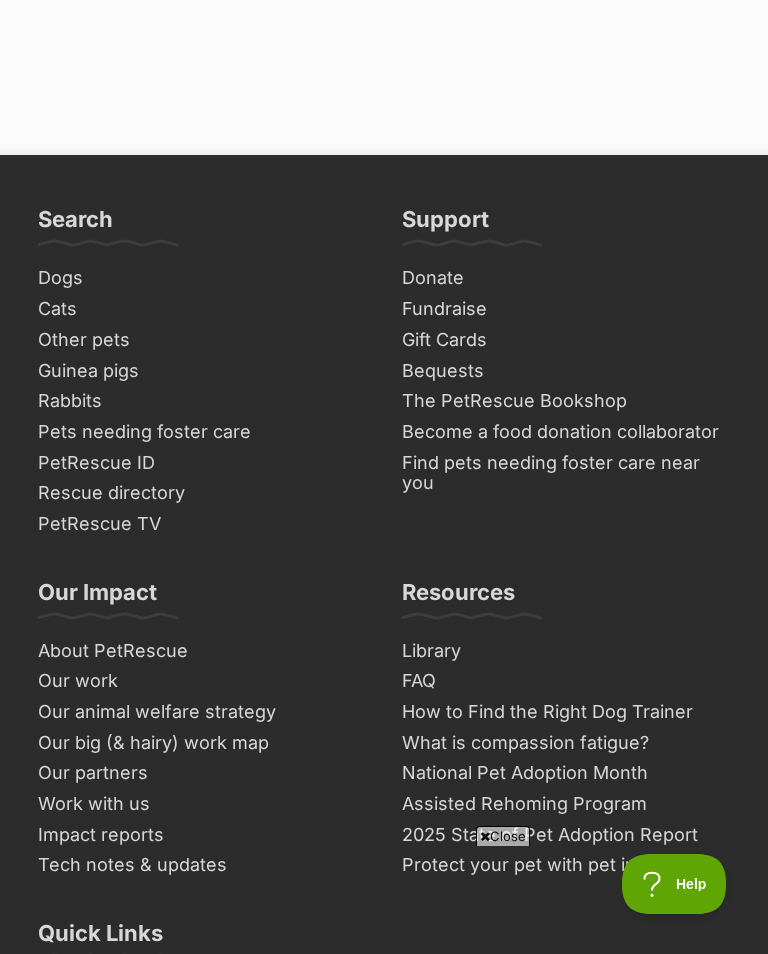 click on "Next" at bounding box center [630, -273] 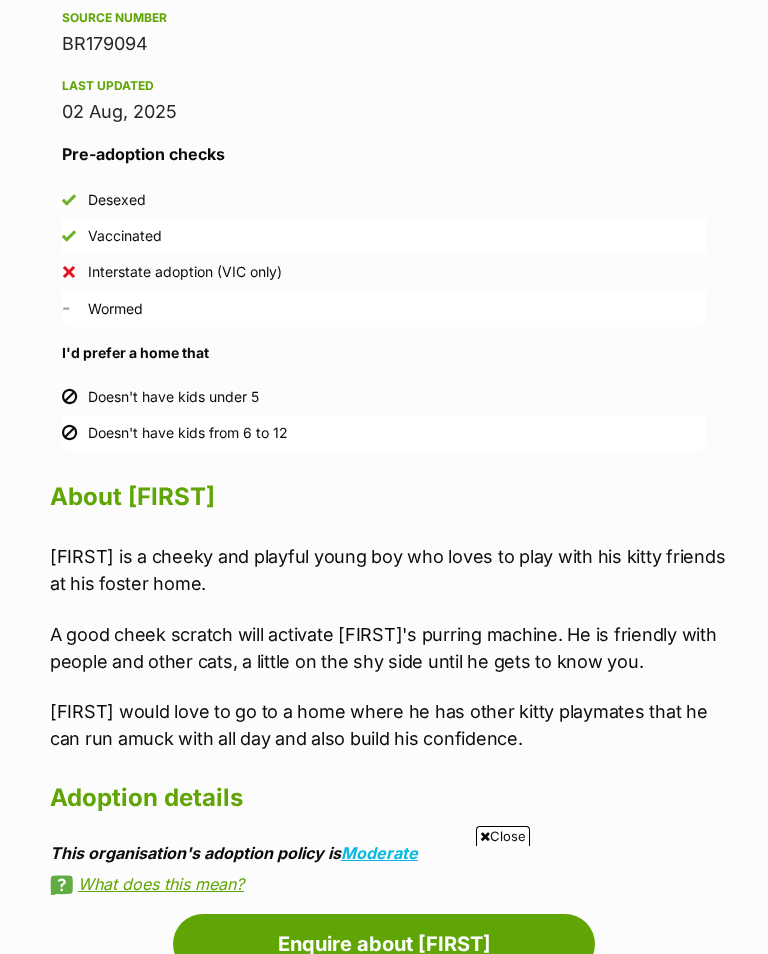scroll, scrollTop: 1699, scrollLeft: 0, axis: vertical 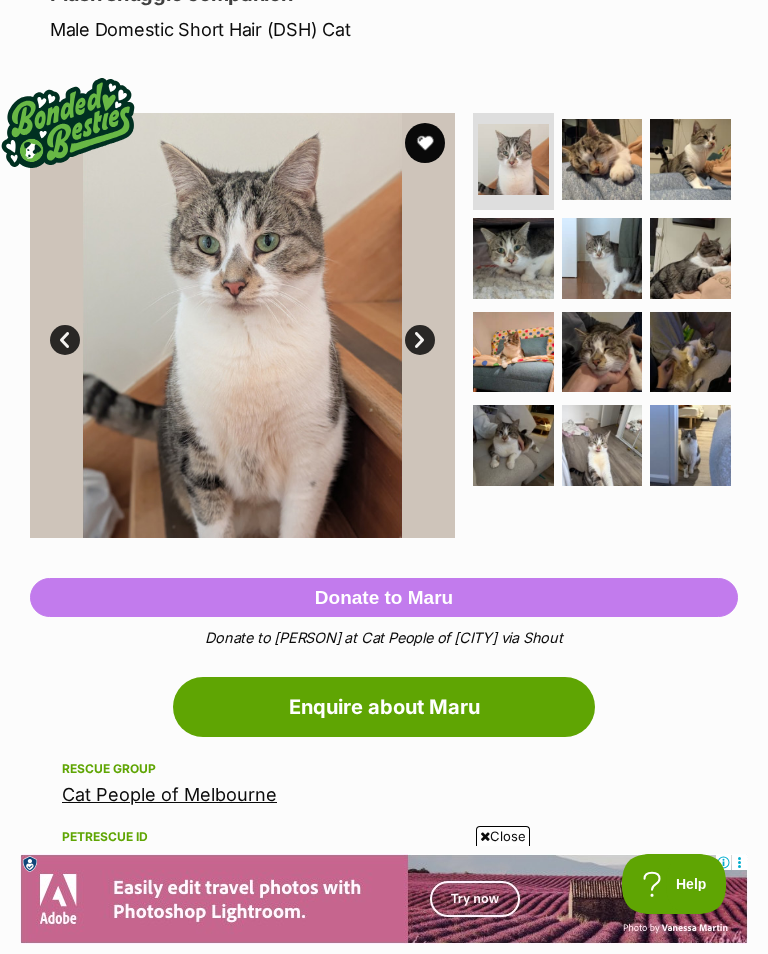 click at bounding box center [602, 159] 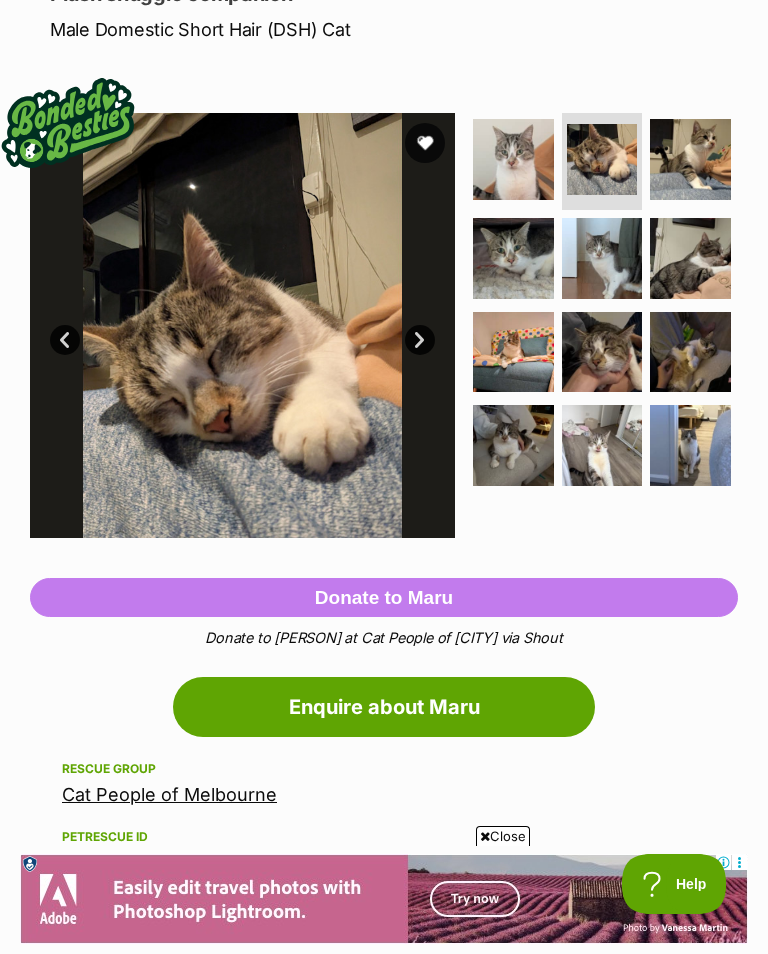 click at bounding box center [690, 159] 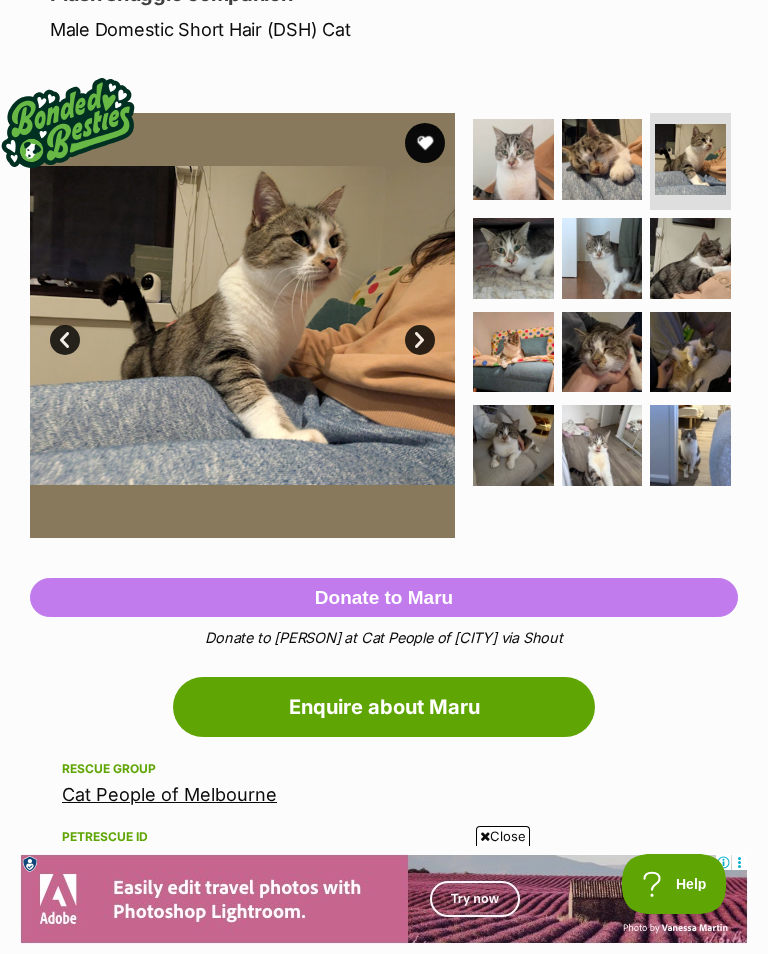 click at bounding box center (513, 258) 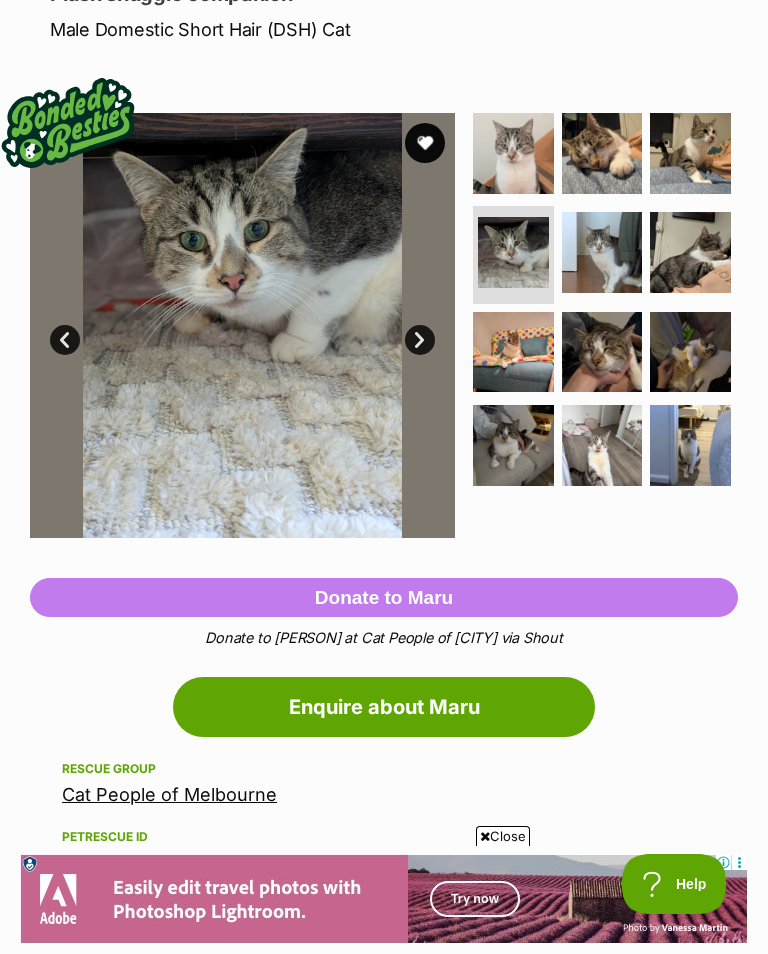 click at bounding box center [602, 252] 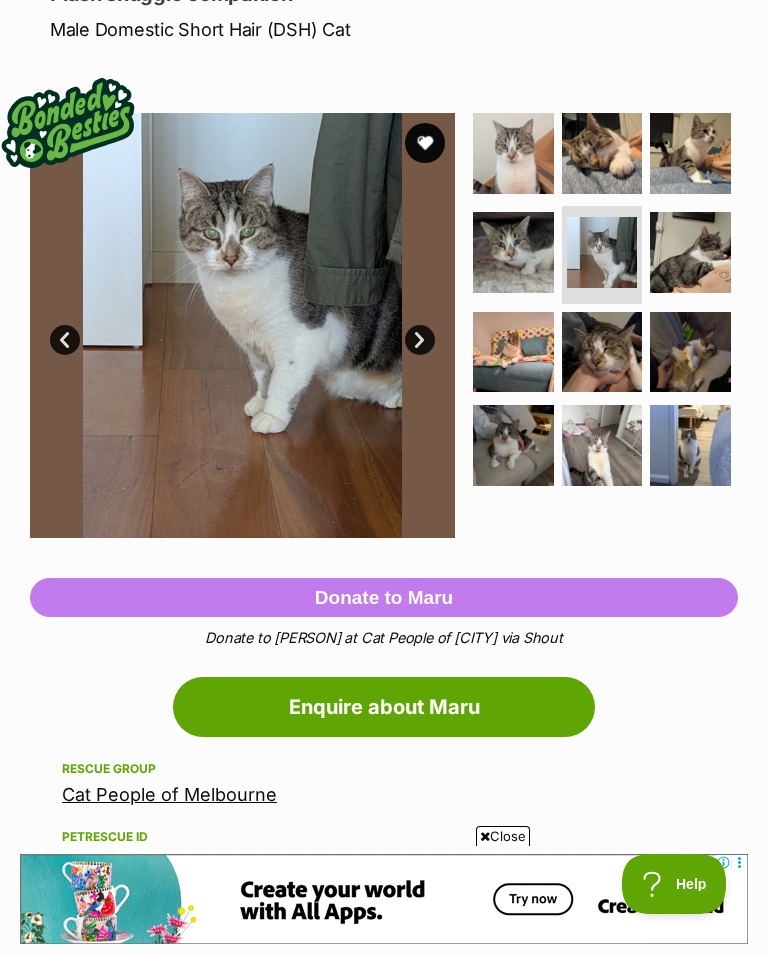click at bounding box center (690, 252) 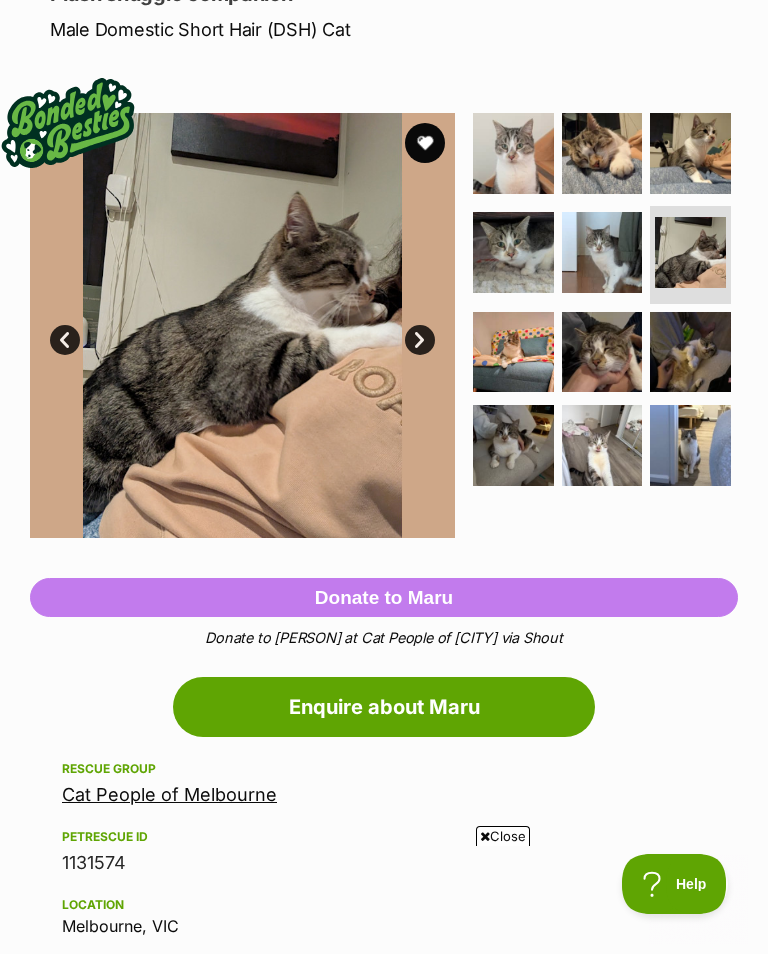scroll, scrollTop: 0, scrollLeft: 0, axis: both 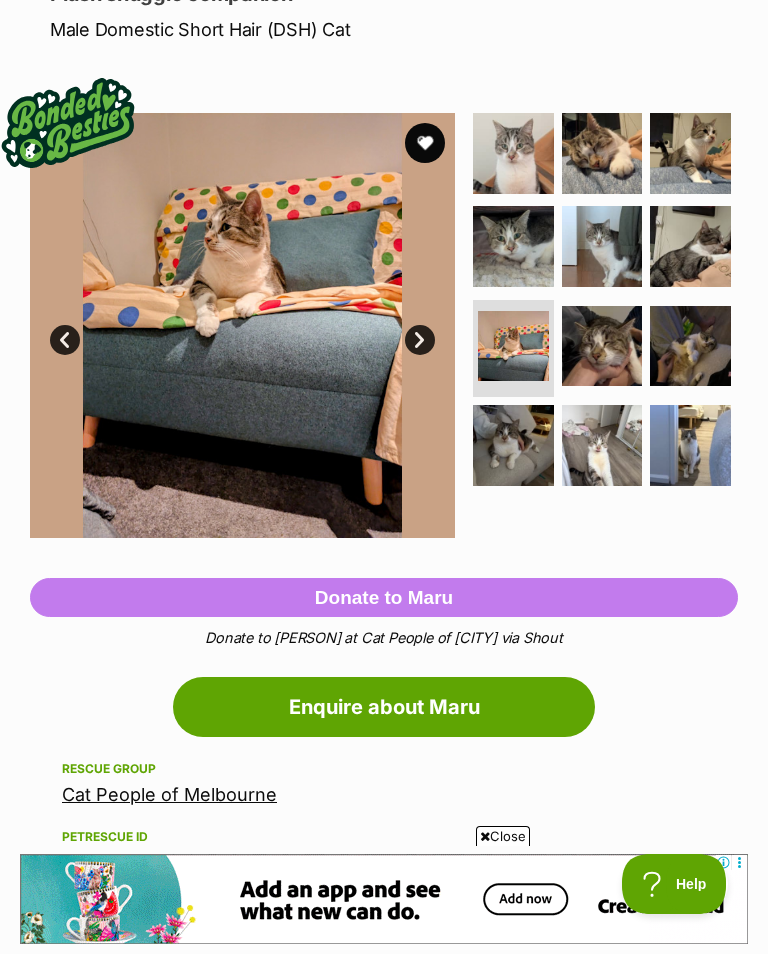 click at bounding box center [602, 346] 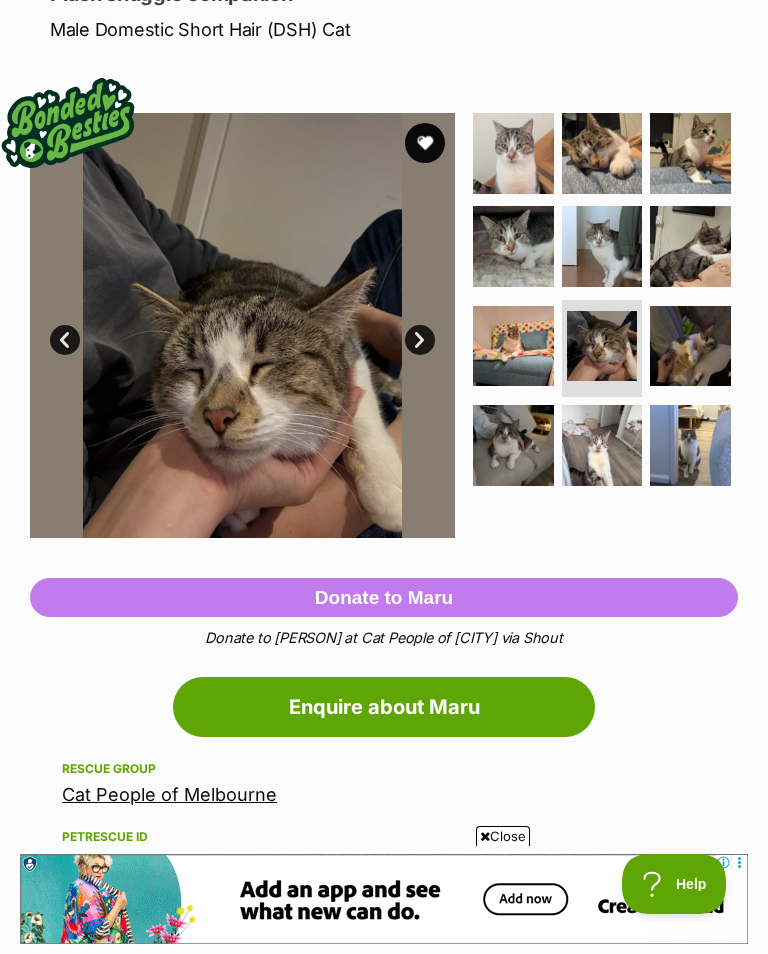click at bounding box center (690, 346) 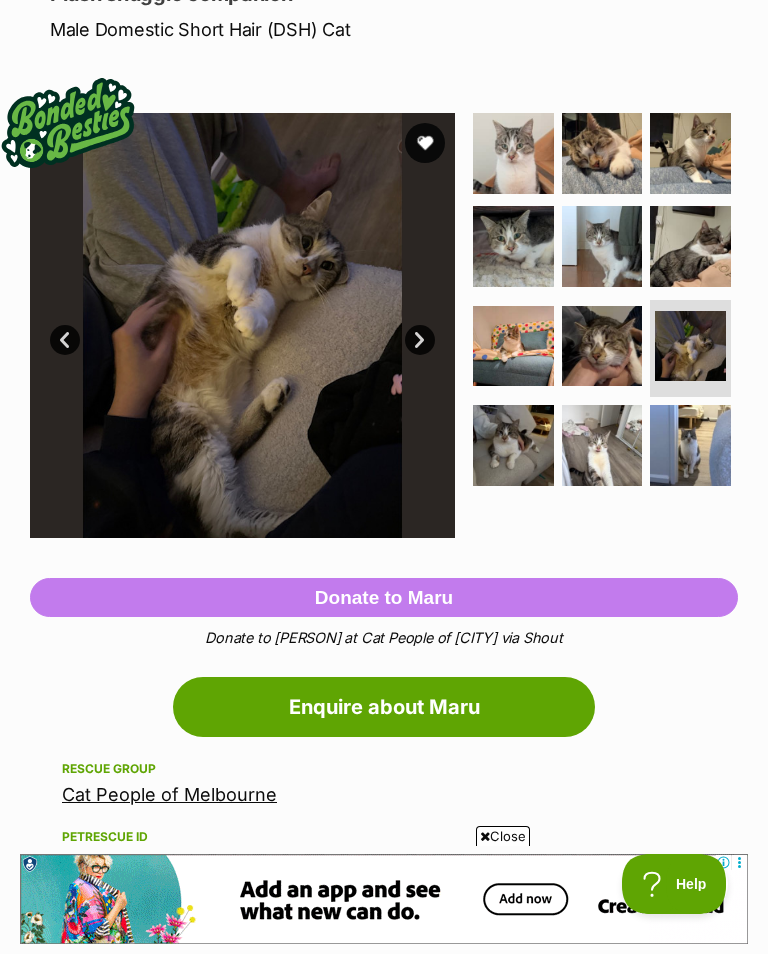 click at bounding box center [513, 445] 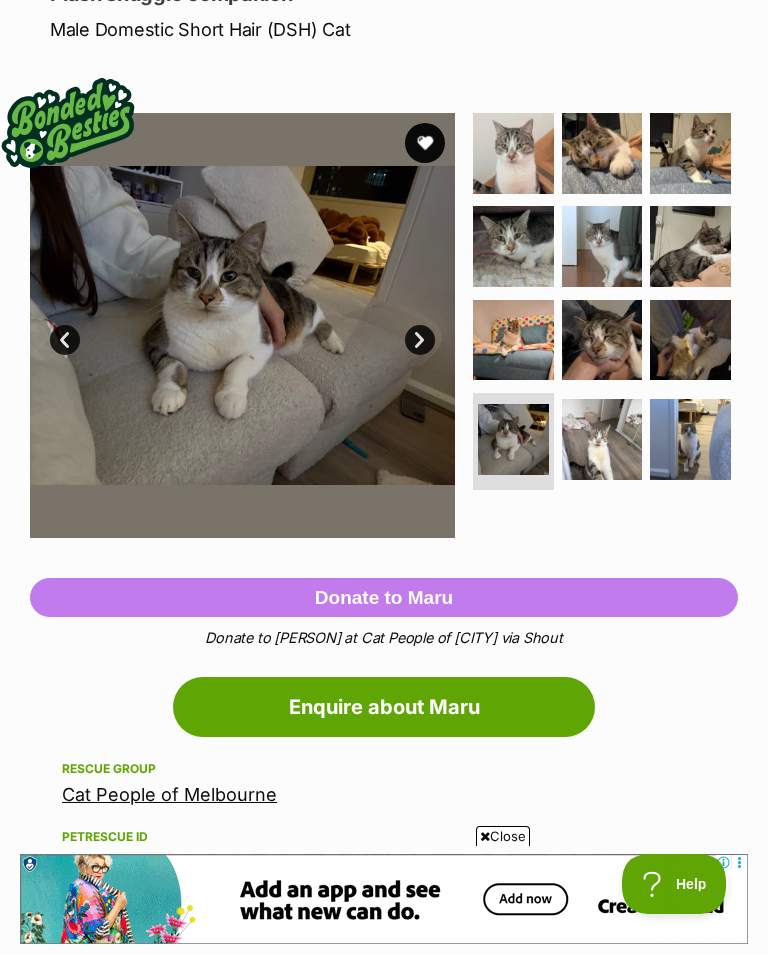 click at bounding box center (602, 439) 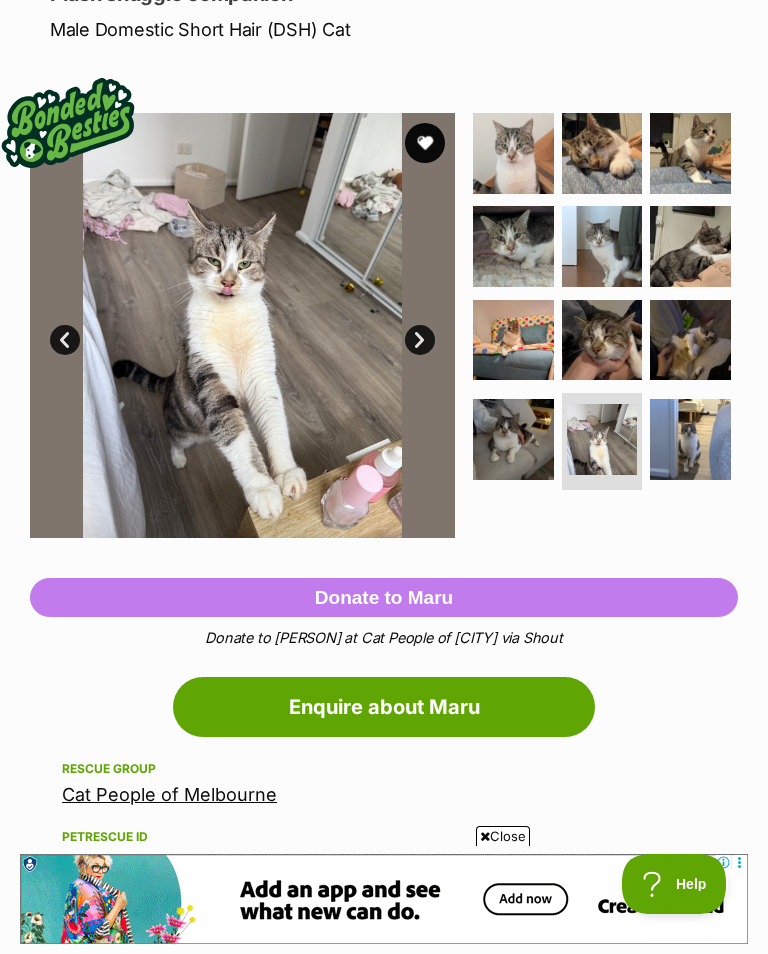 click at bounding box center (690, 439) 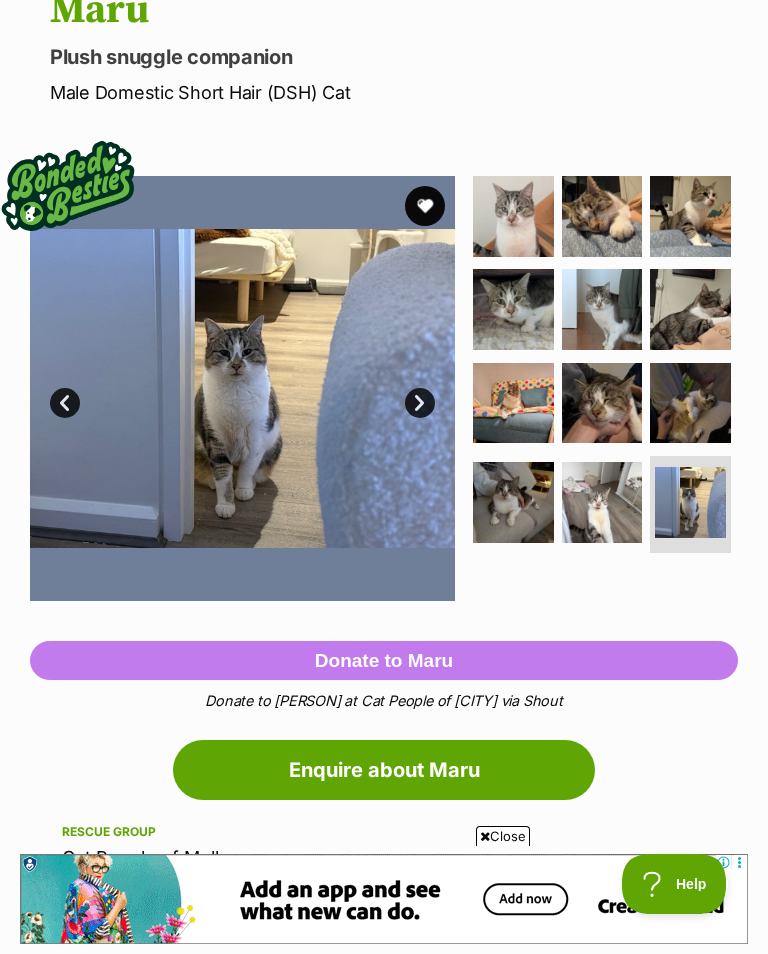 scroll, scrollTop: 0, scrollLeft: 0, axis: both 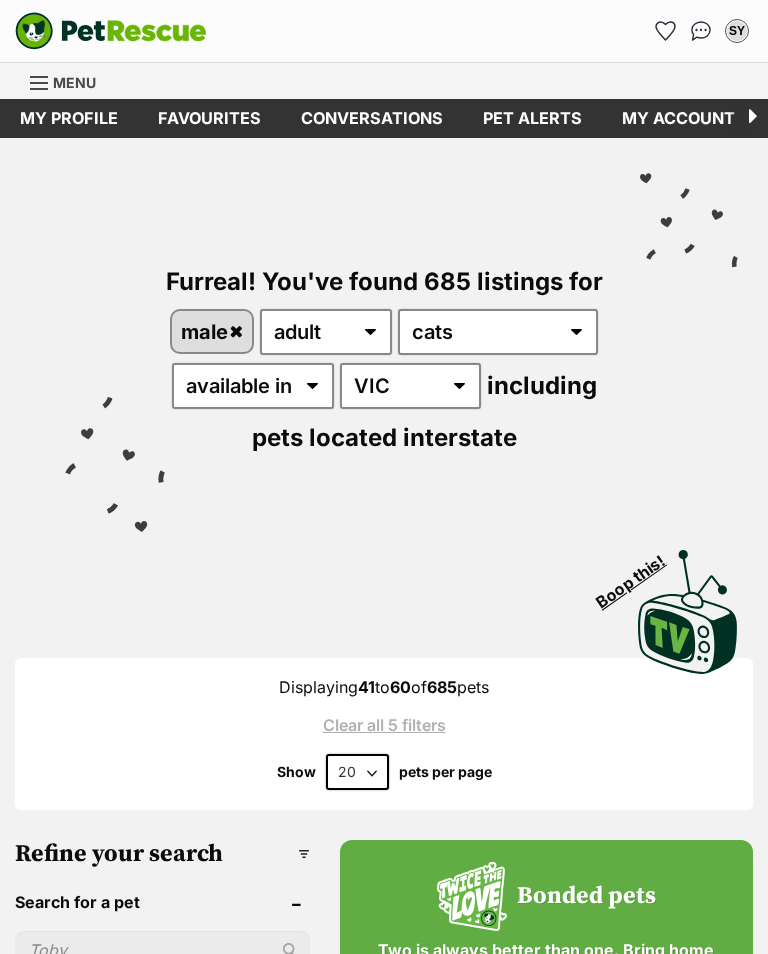 click on "Pet alerts" at bounding box center [532, 118] 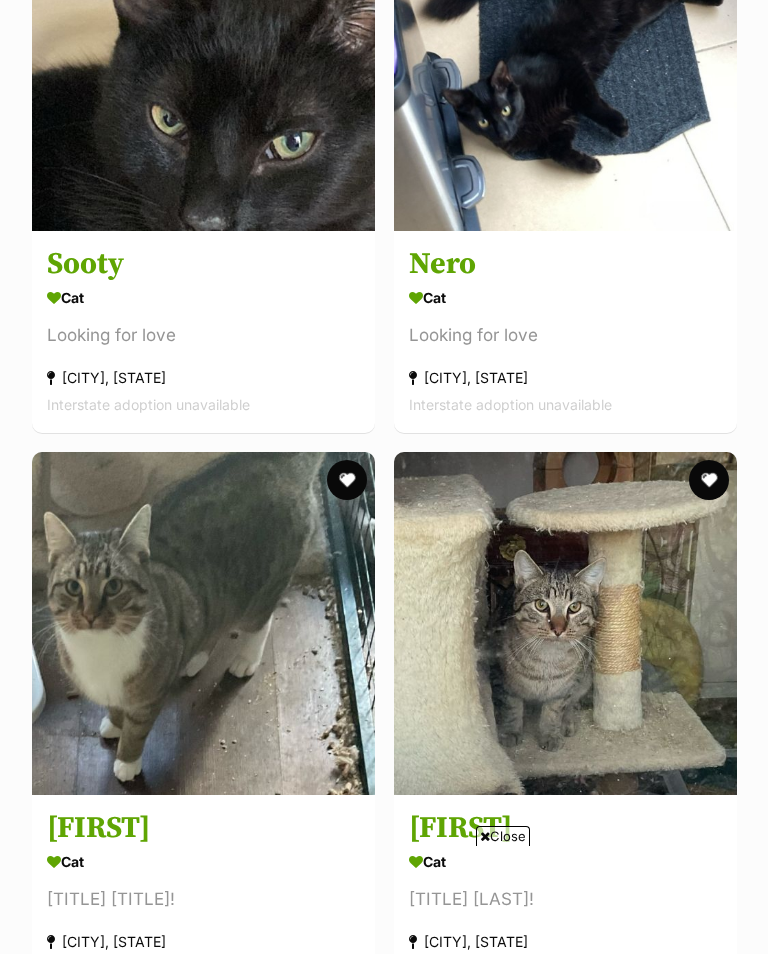 scroll, scrollTop: 1722, scrollLeft: 0, axis: vertical 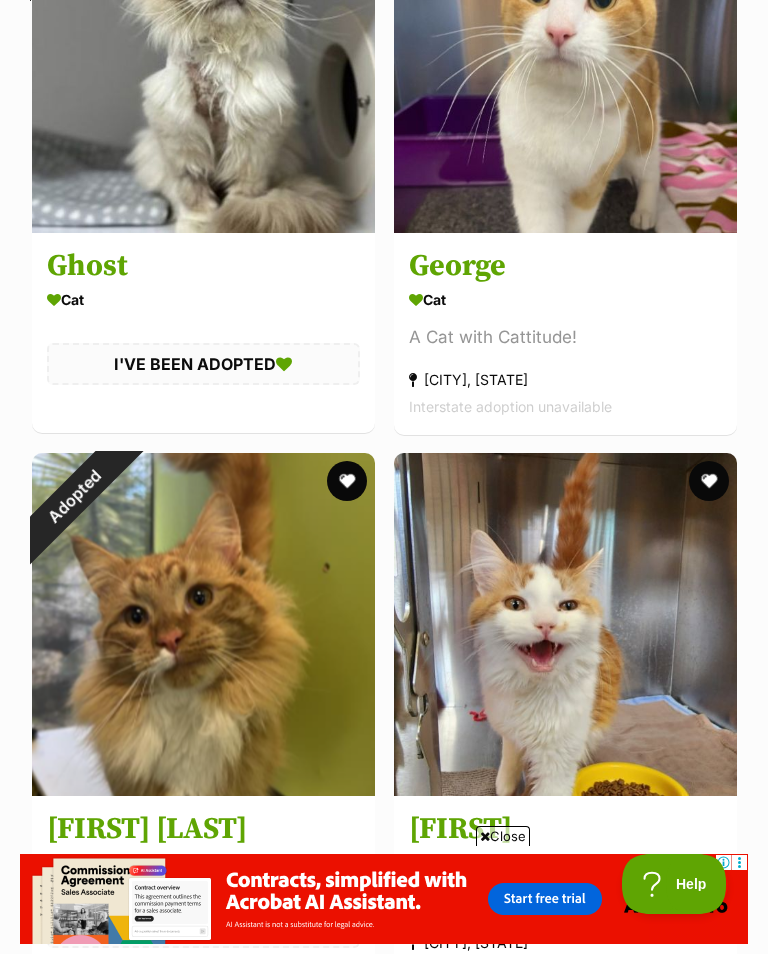 click on "George" at bounding box center (565, 265) 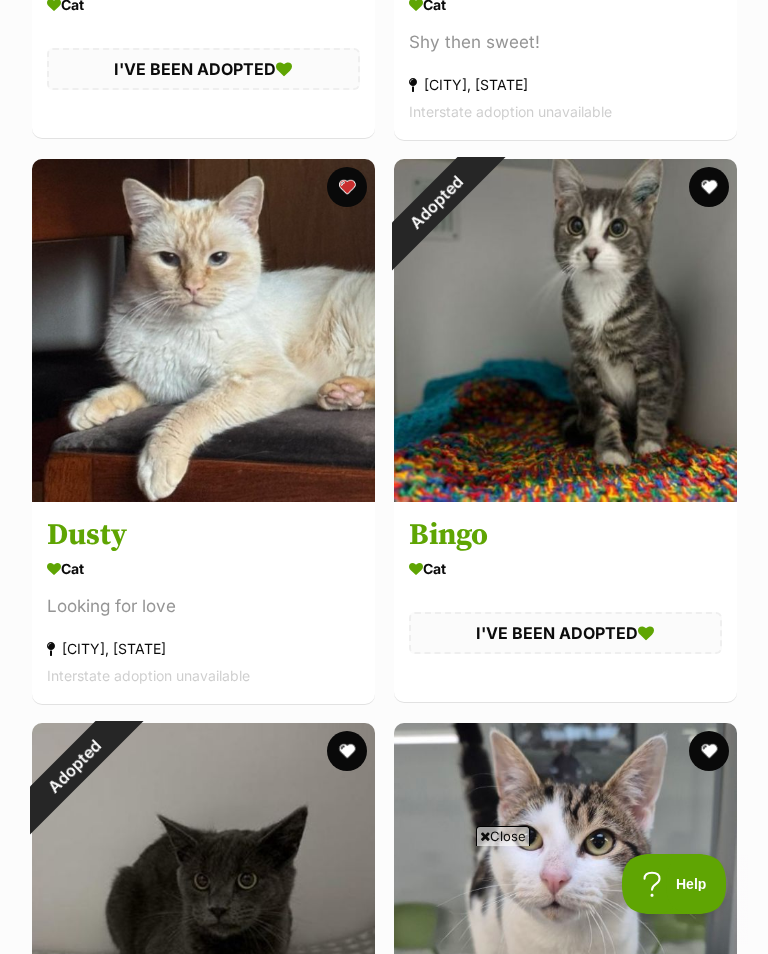 scroll, scrollTop: 0, scrollLeft: 0, axis: both 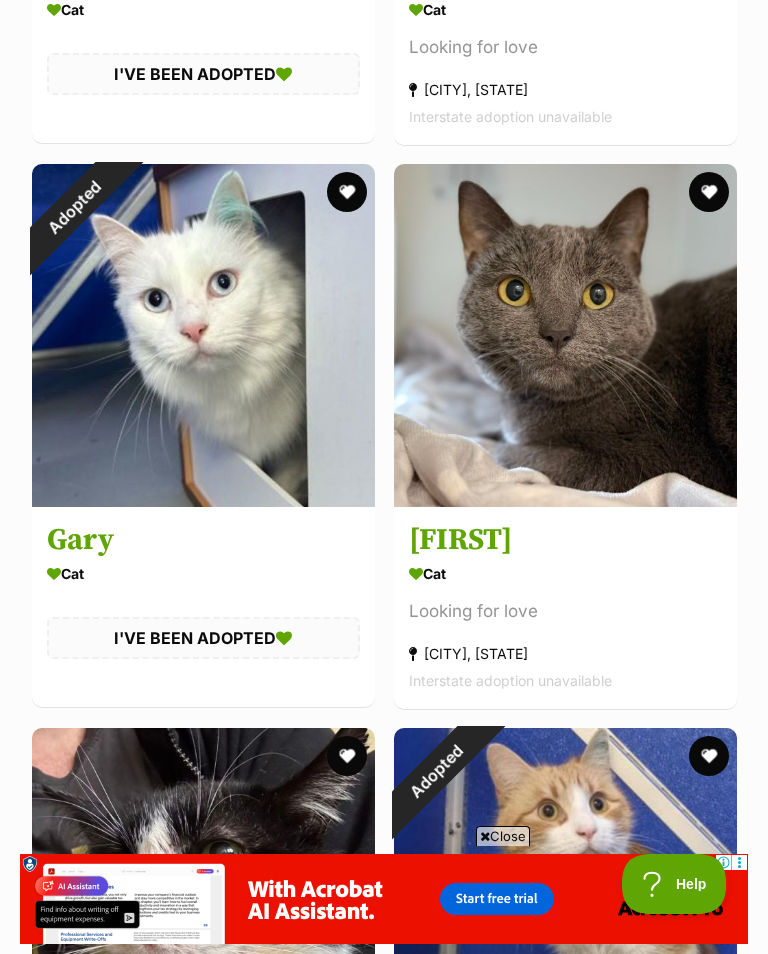 click on "Pierre" at bounding box center (565, 540) 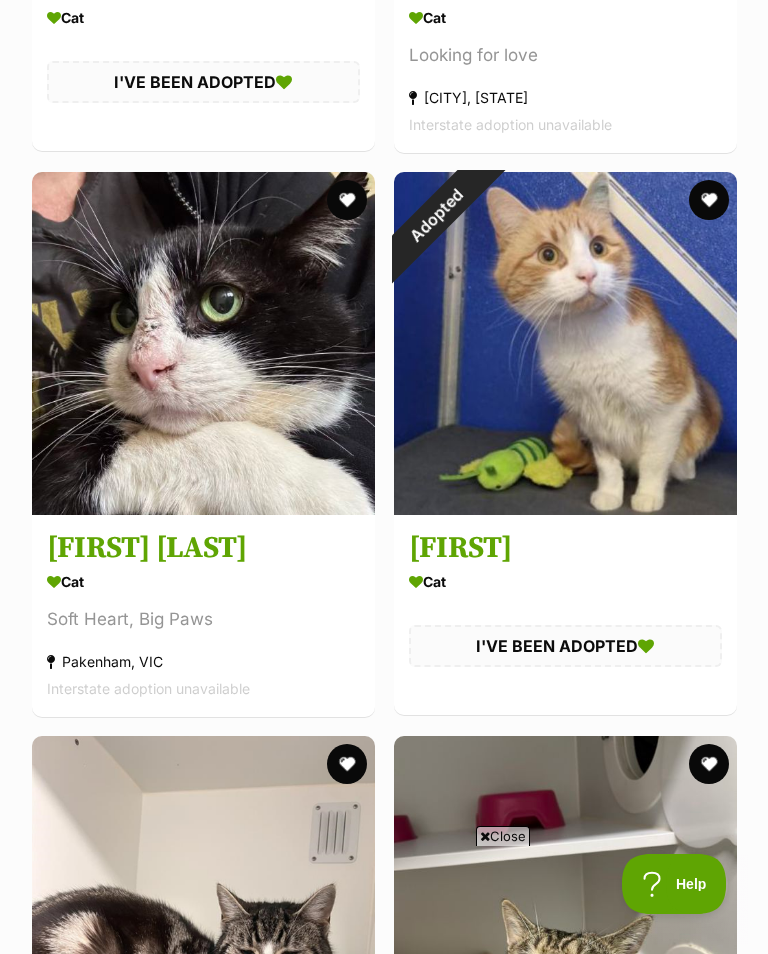 scroll, scrollTop: 9946, scrollLeft: 0, axis: vertical 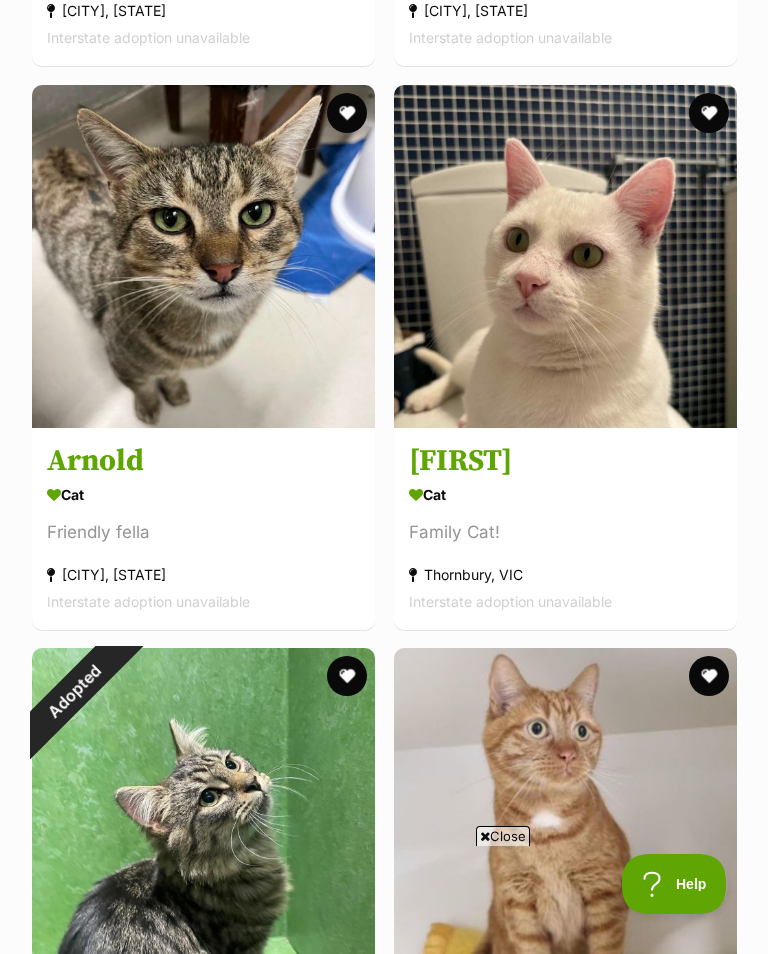 click on "Kuma" at bounding box center (565, 460) 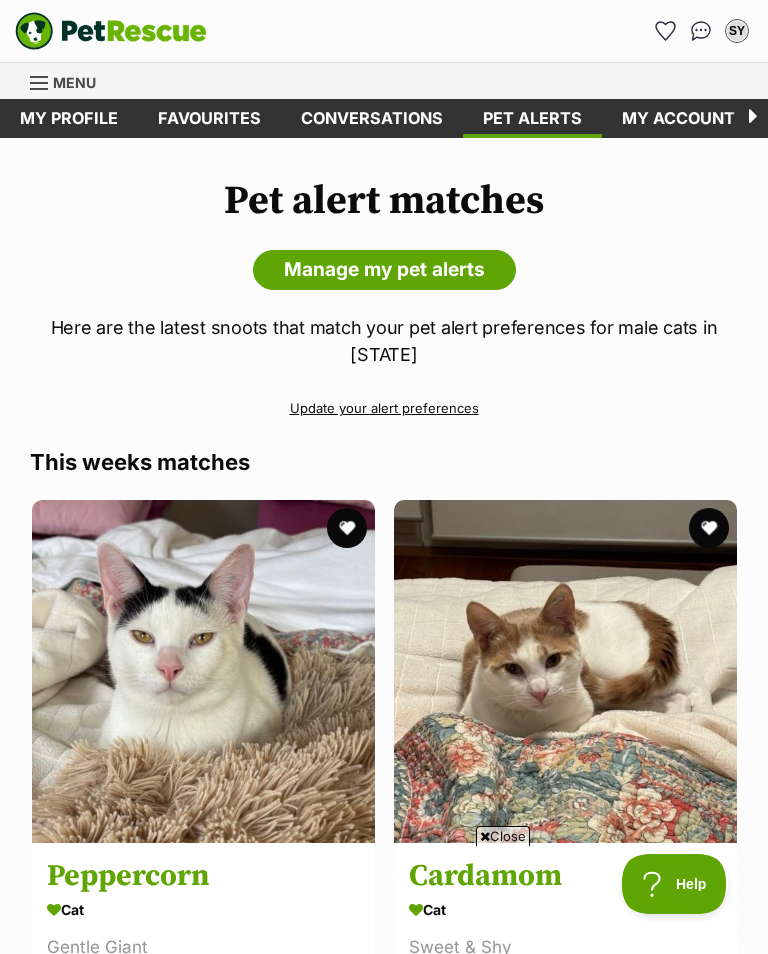 scroll, scrollTop: 16229, scrollLeft: 0, axis: vertical 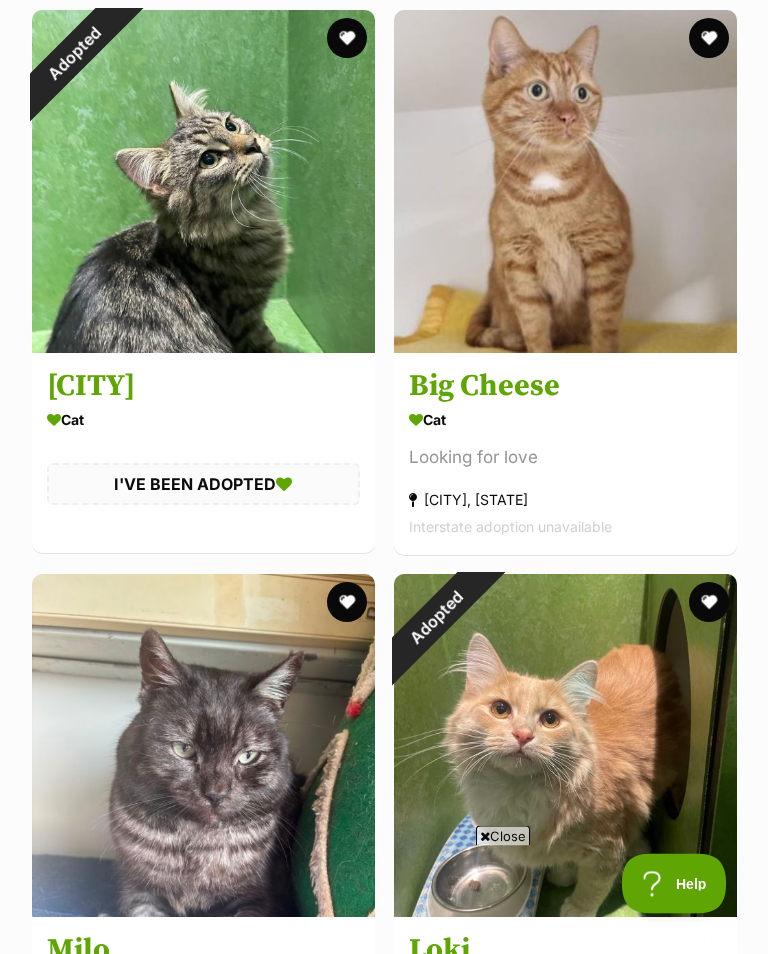 click on "Big Cheese" at bounding box center [565, 387] 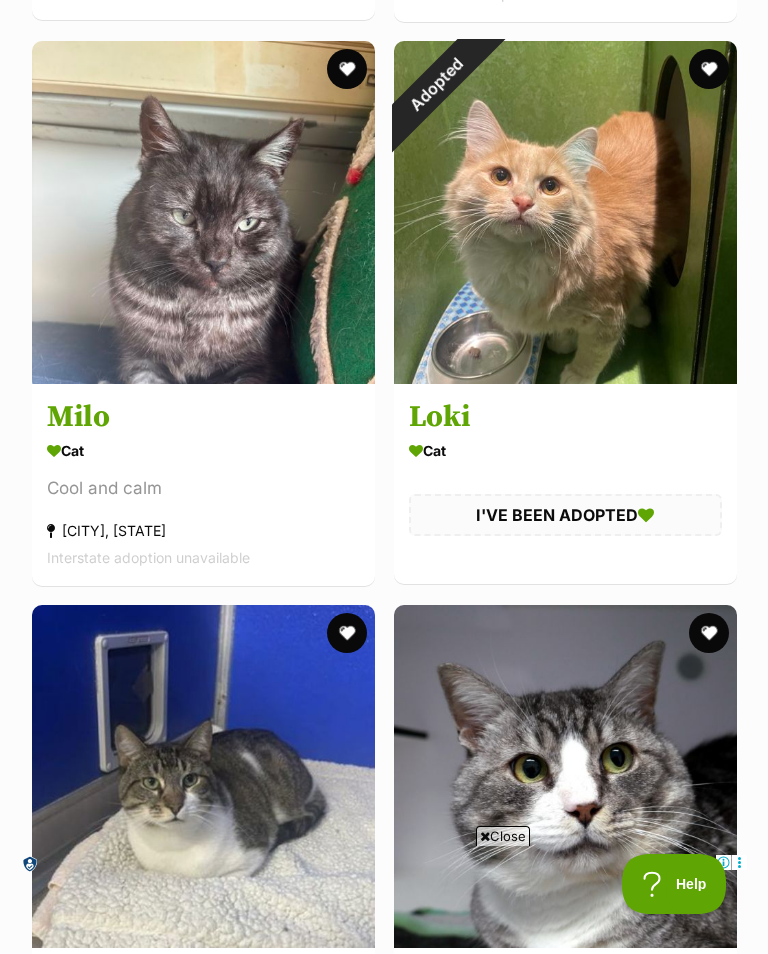 scroll, scrollTop: 17844, scrollLeft: 0, axis: vertical 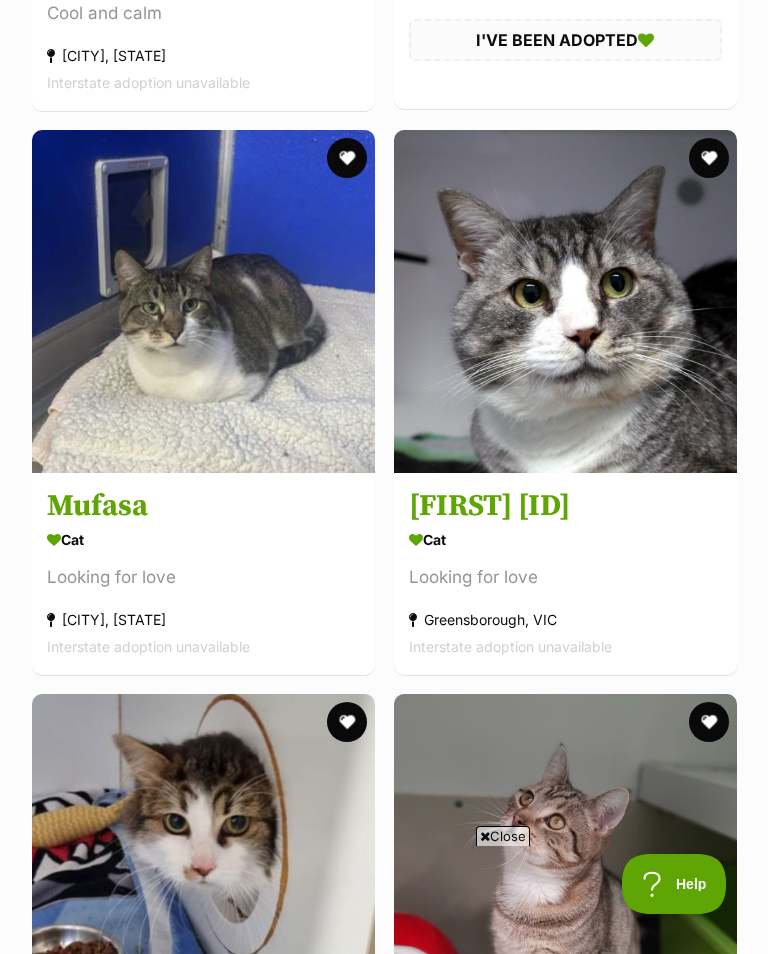 click on "Halloumi STA013961" at bounding box center [565, 506] 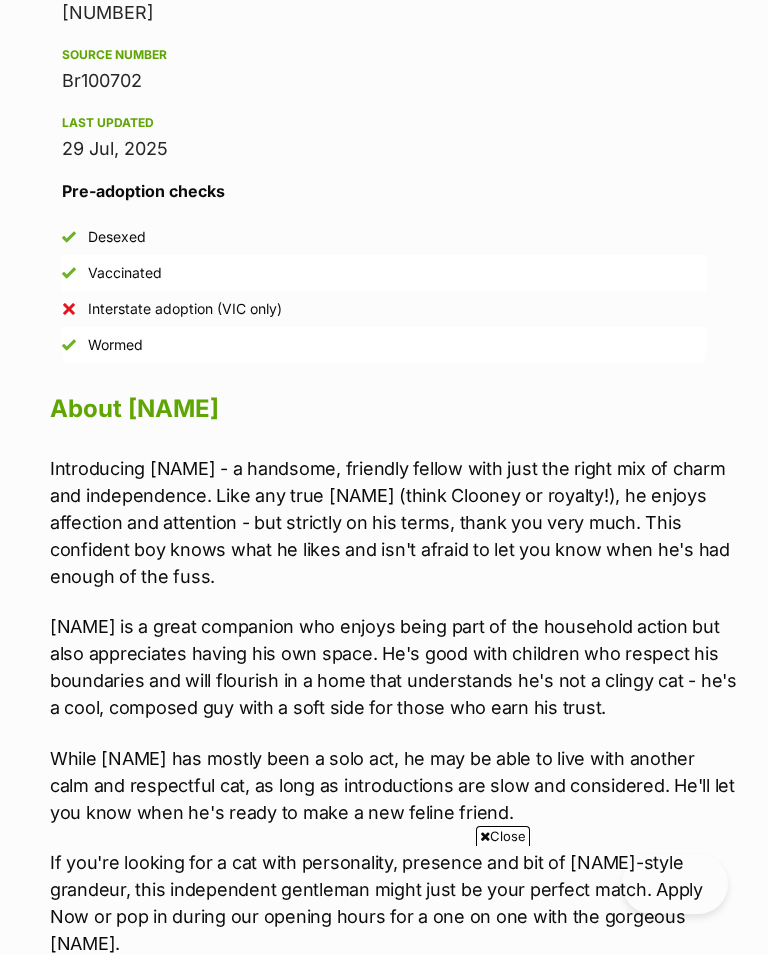 scroll, scrollTop: 1471, scrollLeft: 0, axis: vertical 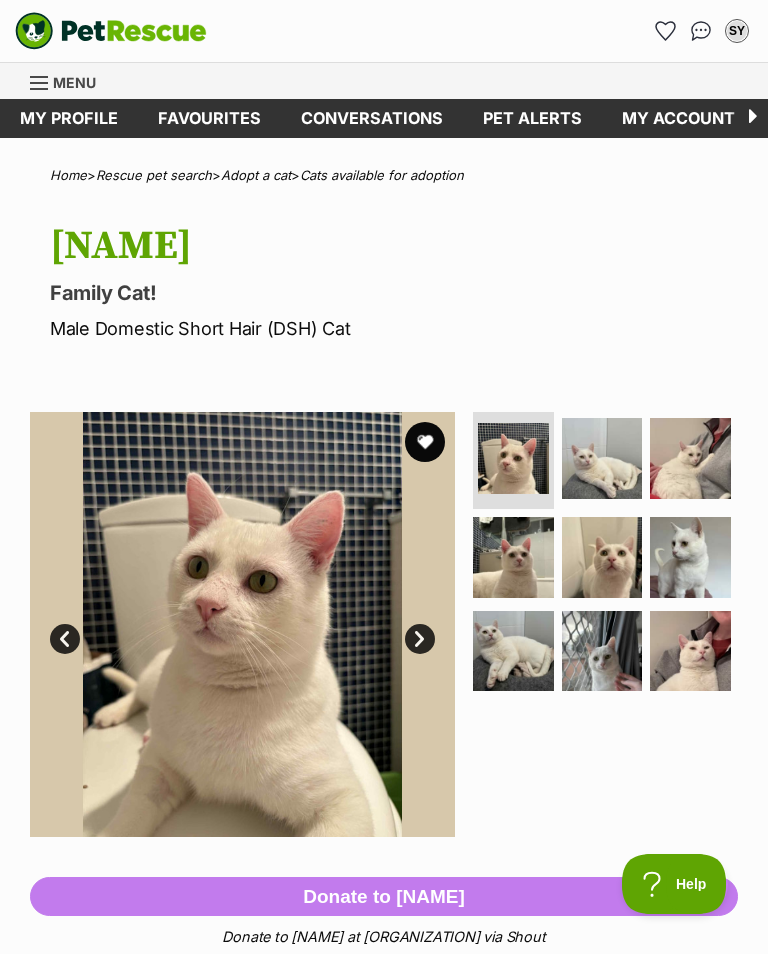 click at bounding box center [602, 458] 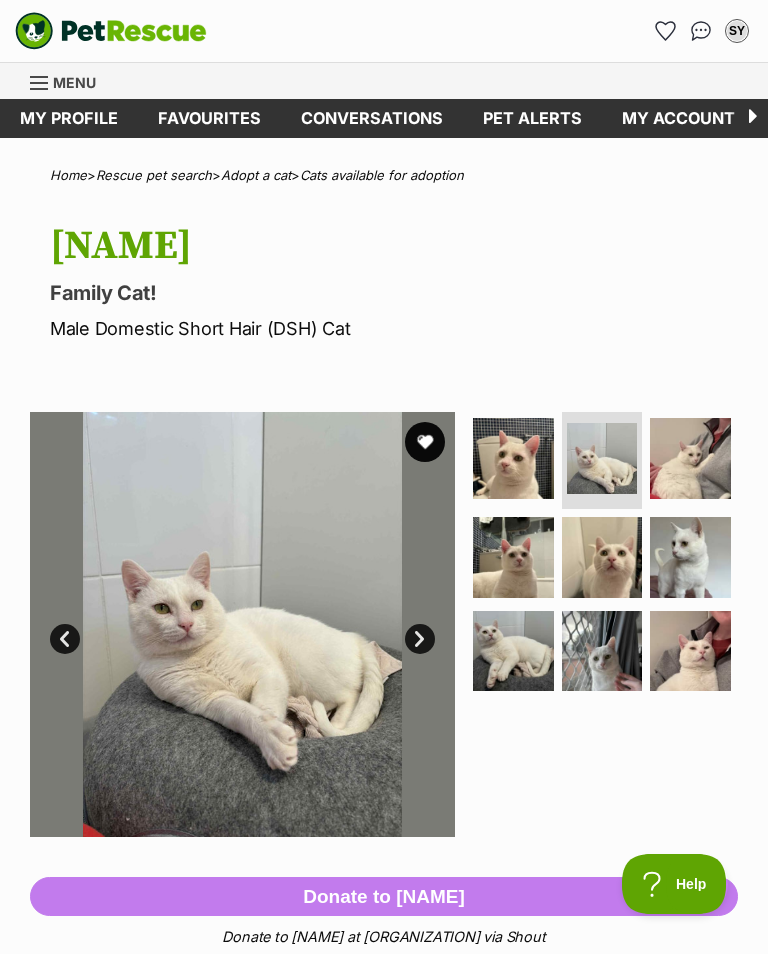 click at bounding box center [690, 458] 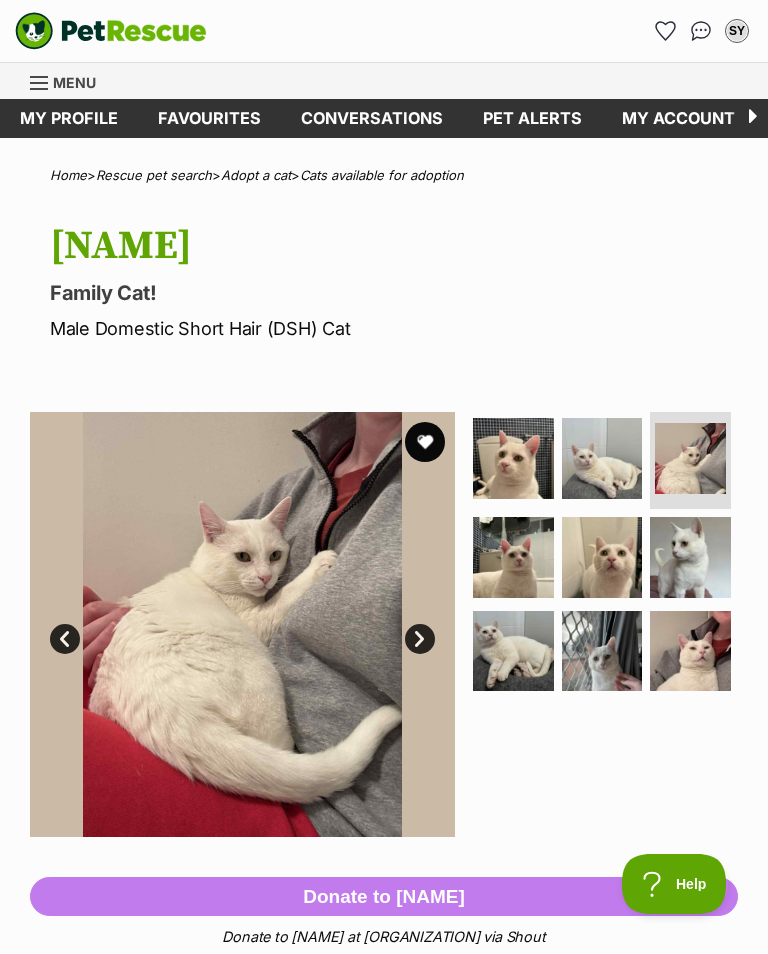 click at bounding box center (513, 557) 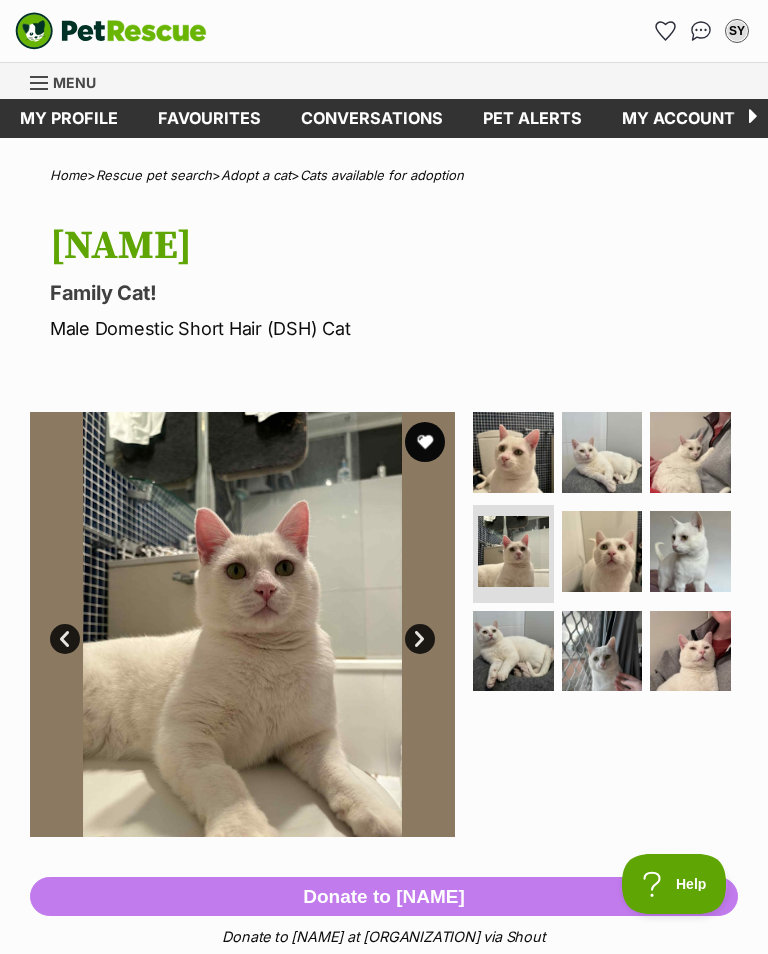 click at bounding box center (602, 551) 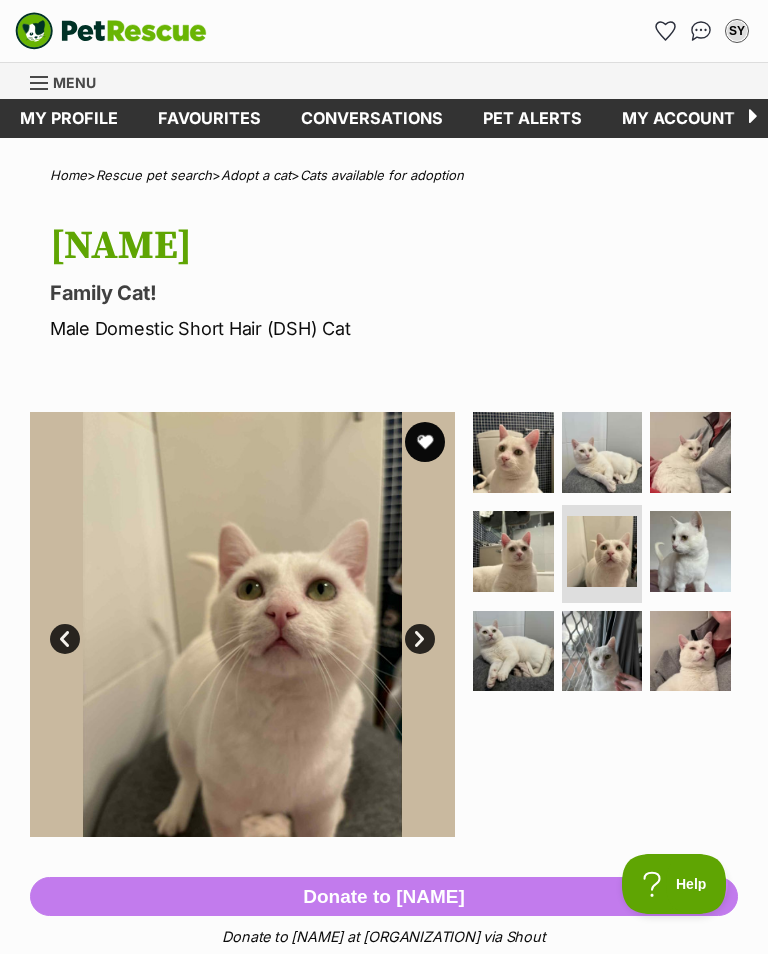 scroll, scrollTop: 0, scrollLeft: 0, axis: both 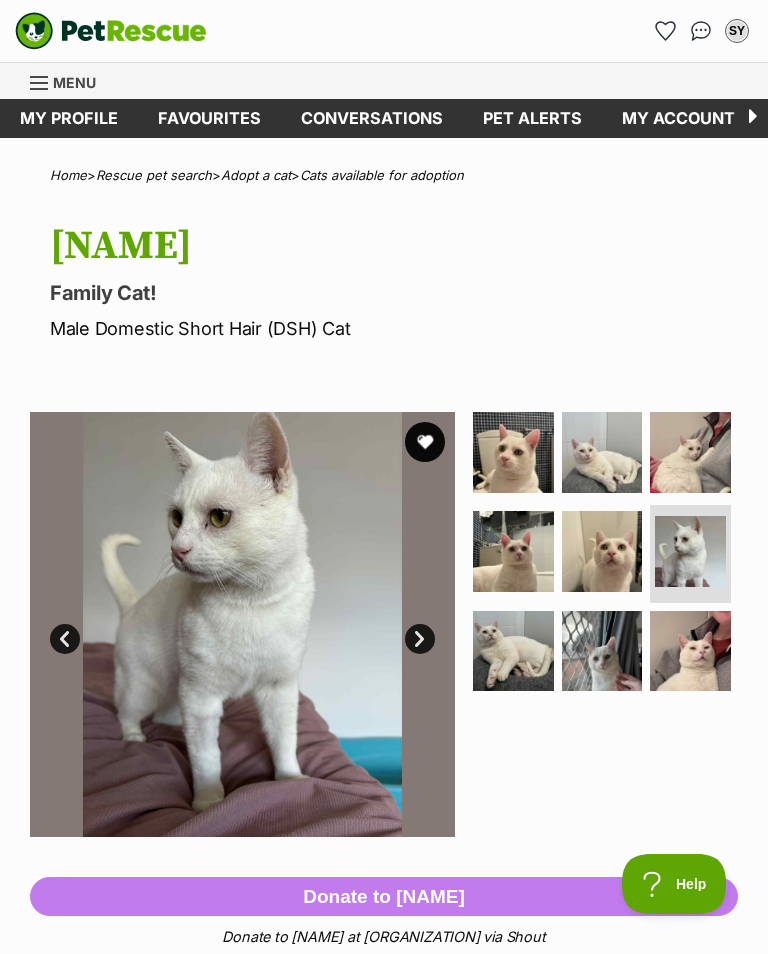 click at bounding box center [513, 651] 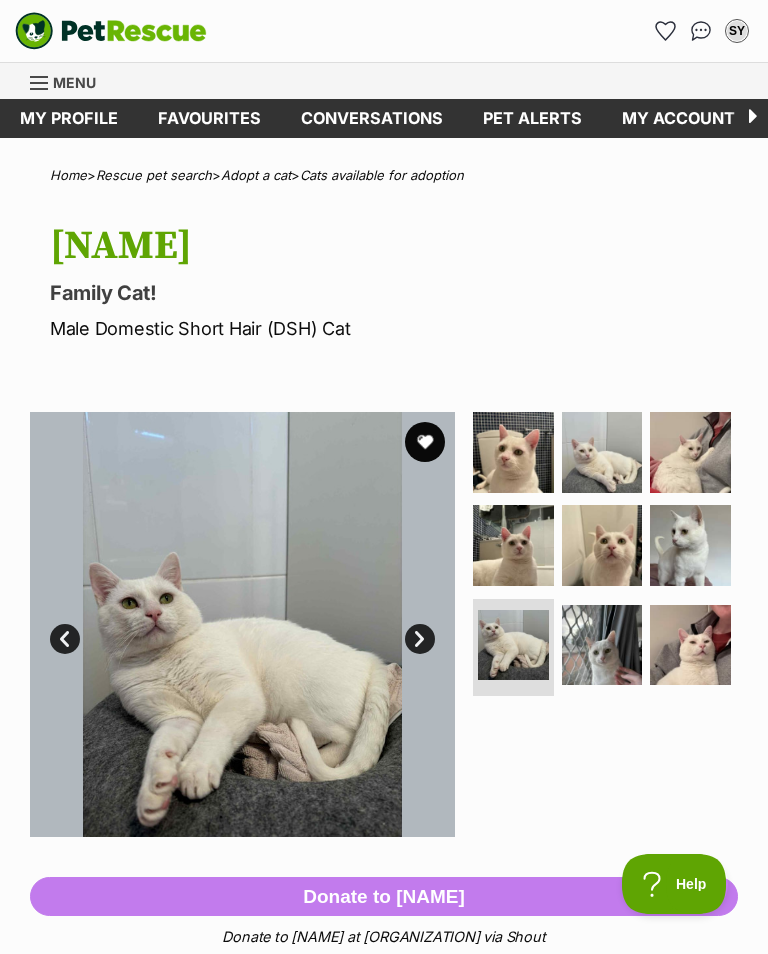 click at bounding box center [602, 645] 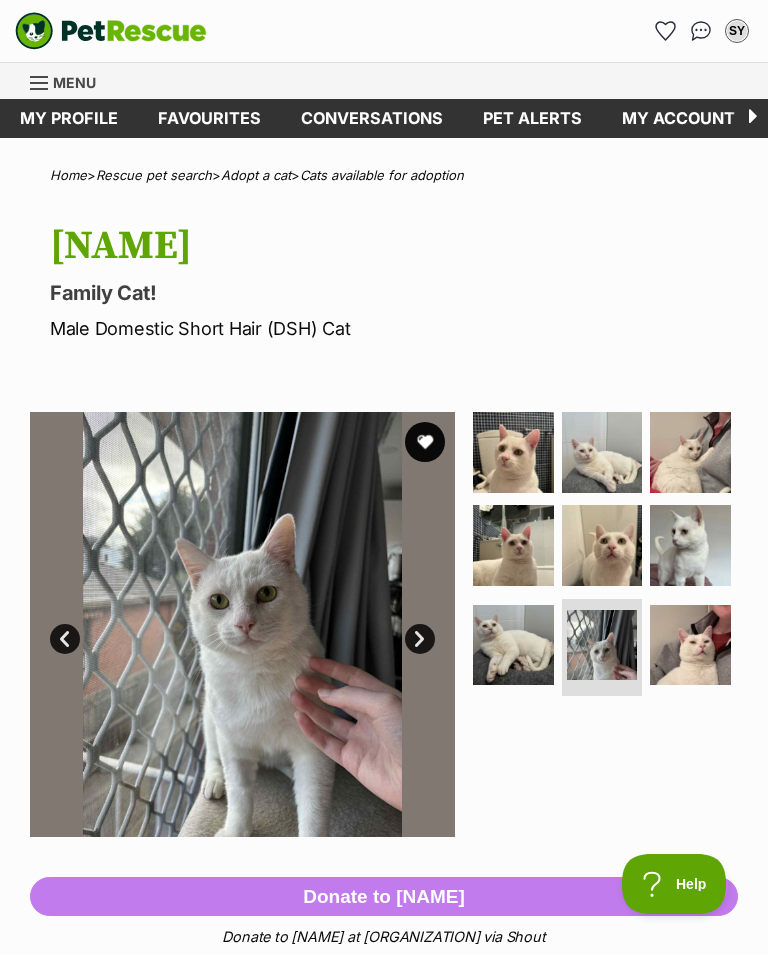 click at bounding box center [690, 645] 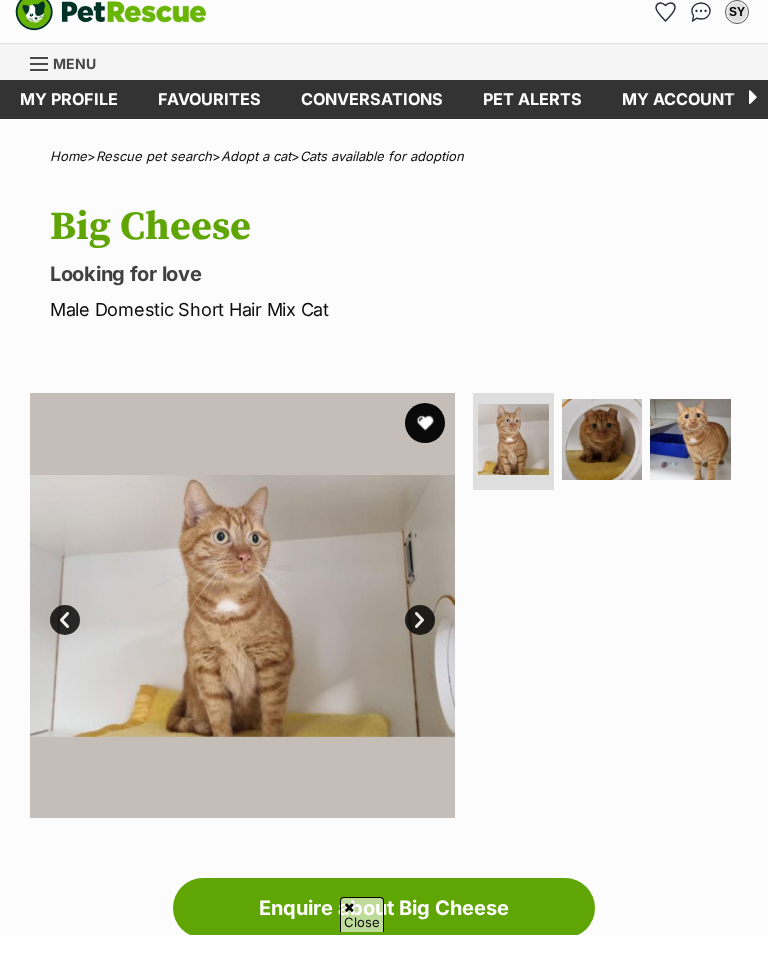 scroll, scrollTop: 514, scrollLeft: 0, axis: vertical 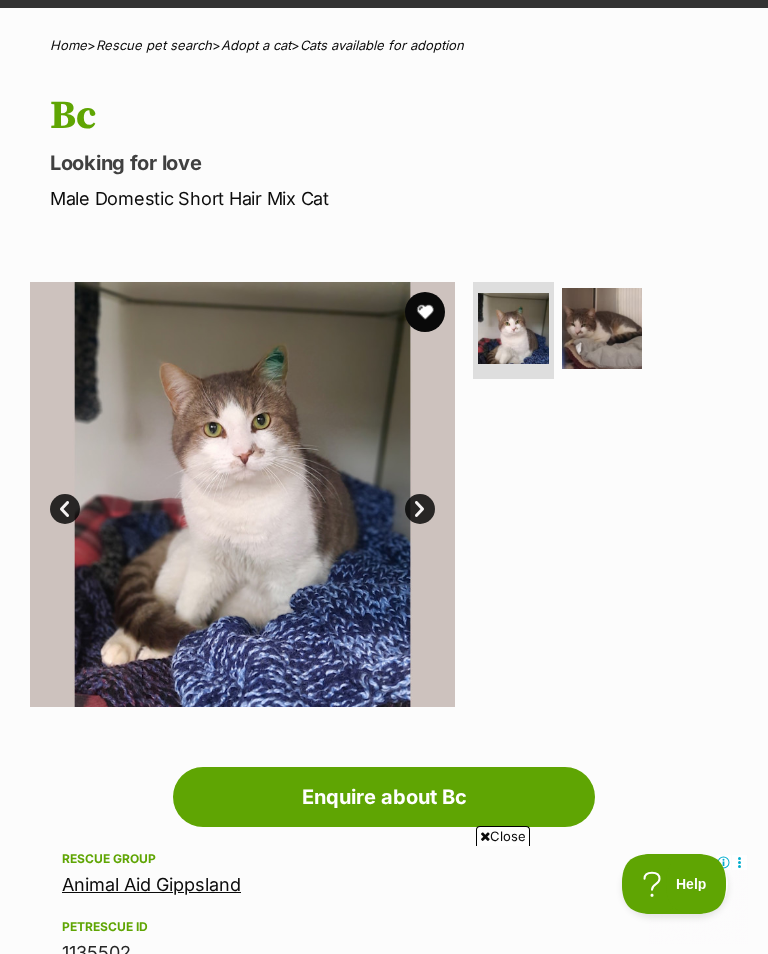 click at bounding box center [602, 328] 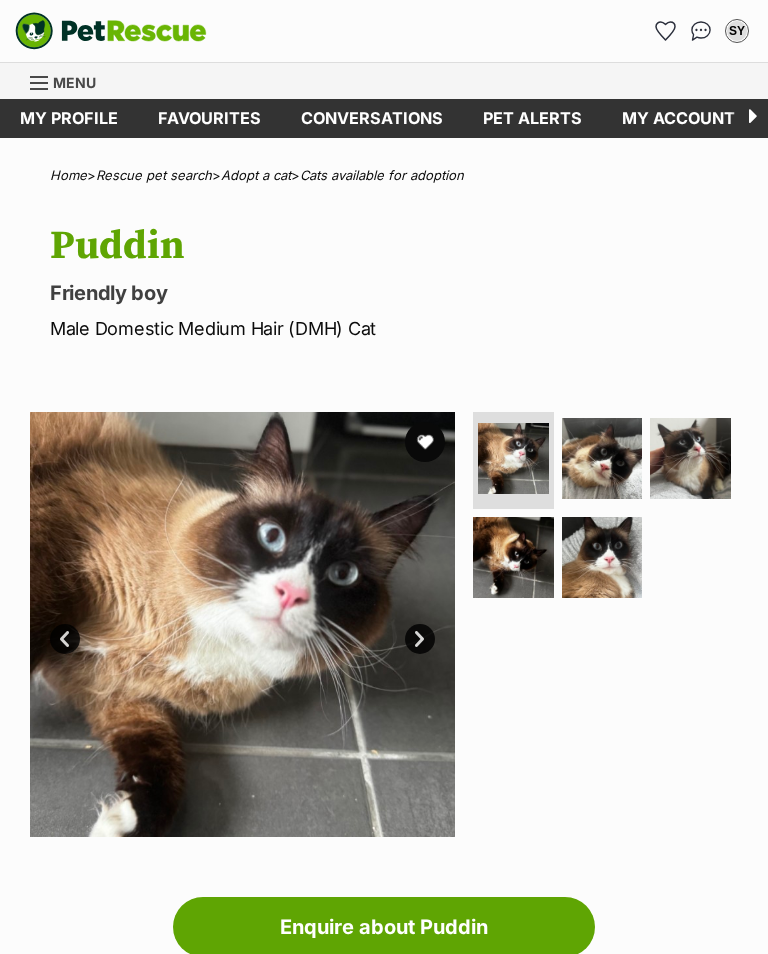 scroll, scrollTop: 0, scrollLeft: 0, axis: both 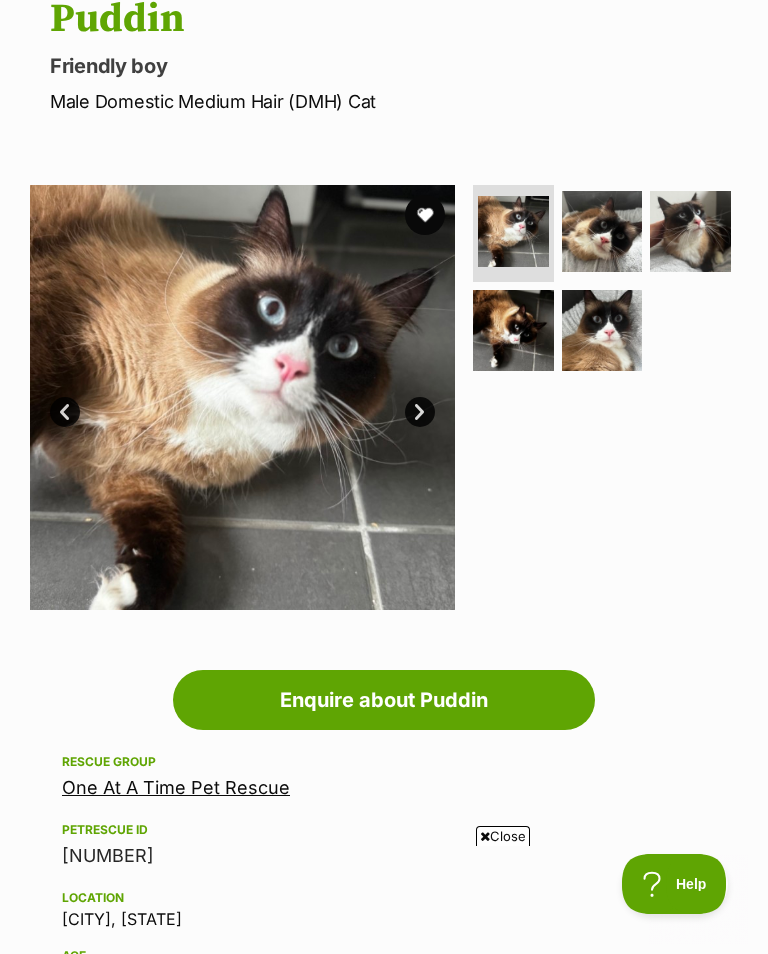 click at bounding box center [602, 231] 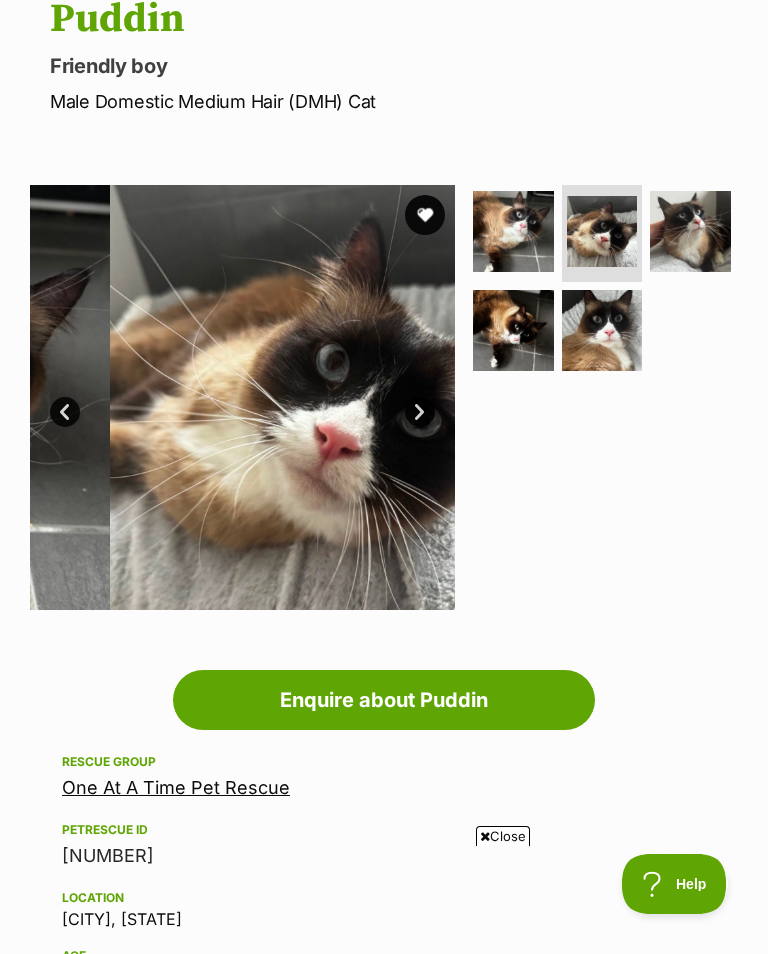 scroll, scrollTop: 0, scrollLeft: 0, axis: both 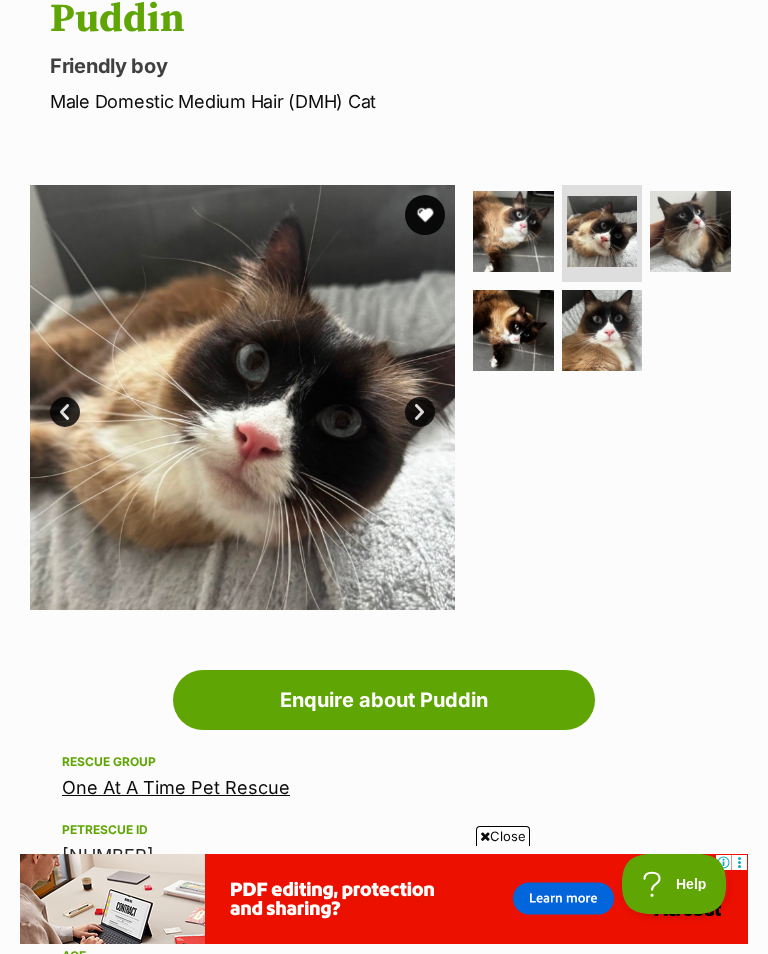 click at bounding box center [690, 231] 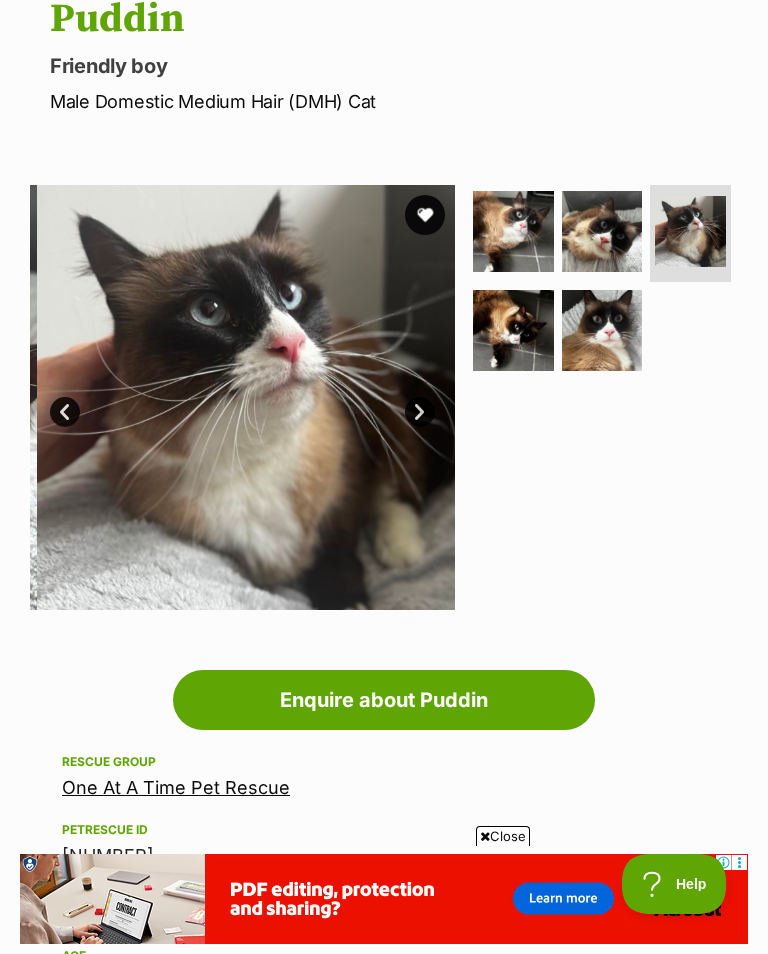 click at bounding box center [690, 231] 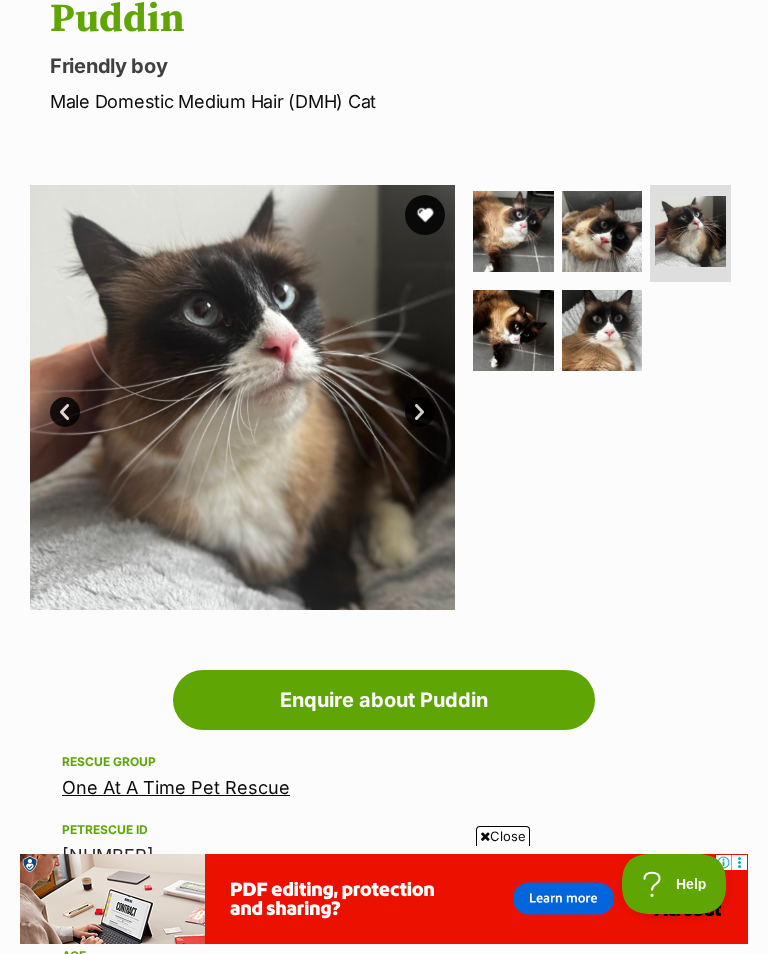 click at bounding box center (513, 330) 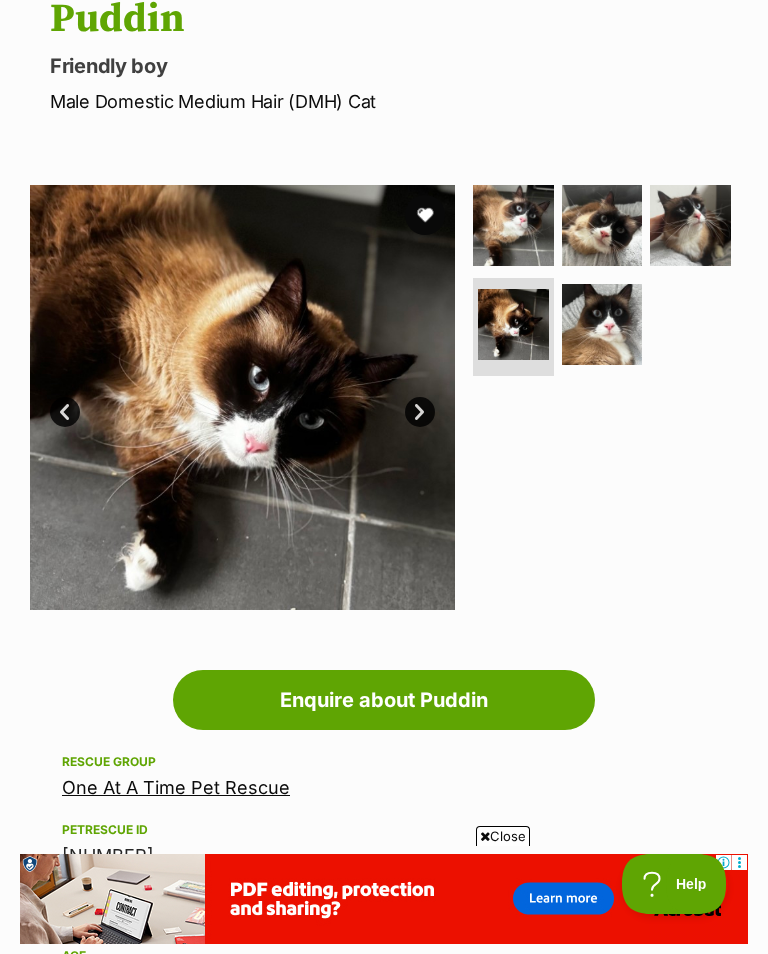 click at bounding box center (602, 324) 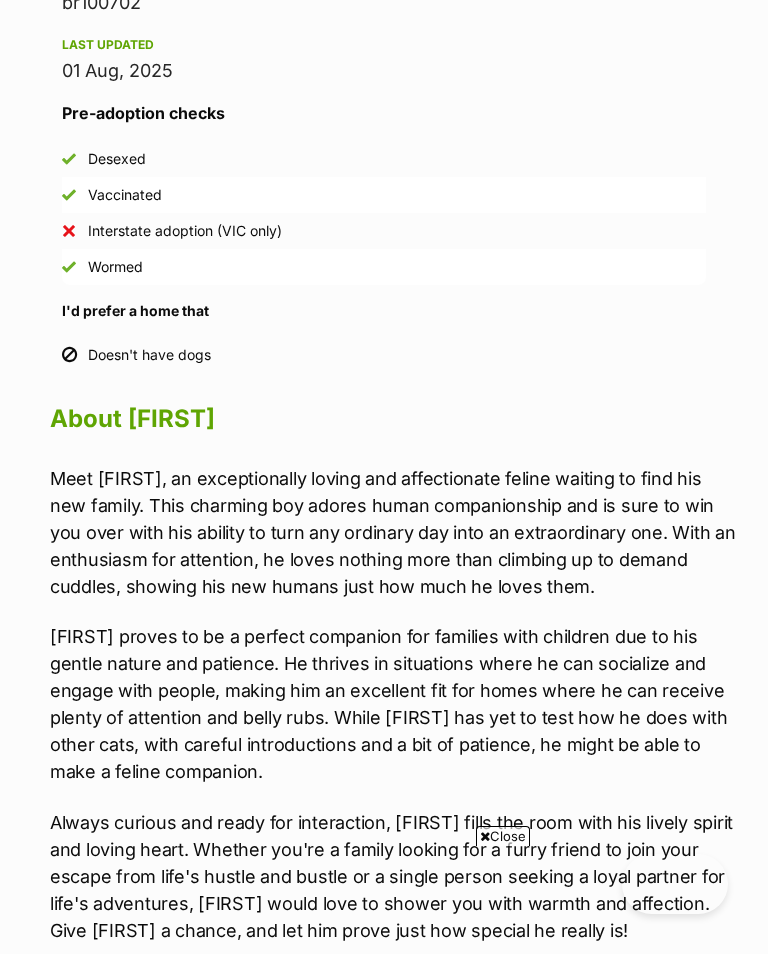 scroll, scrollTop: 1578, scrollLeft: 0, axis: vertical 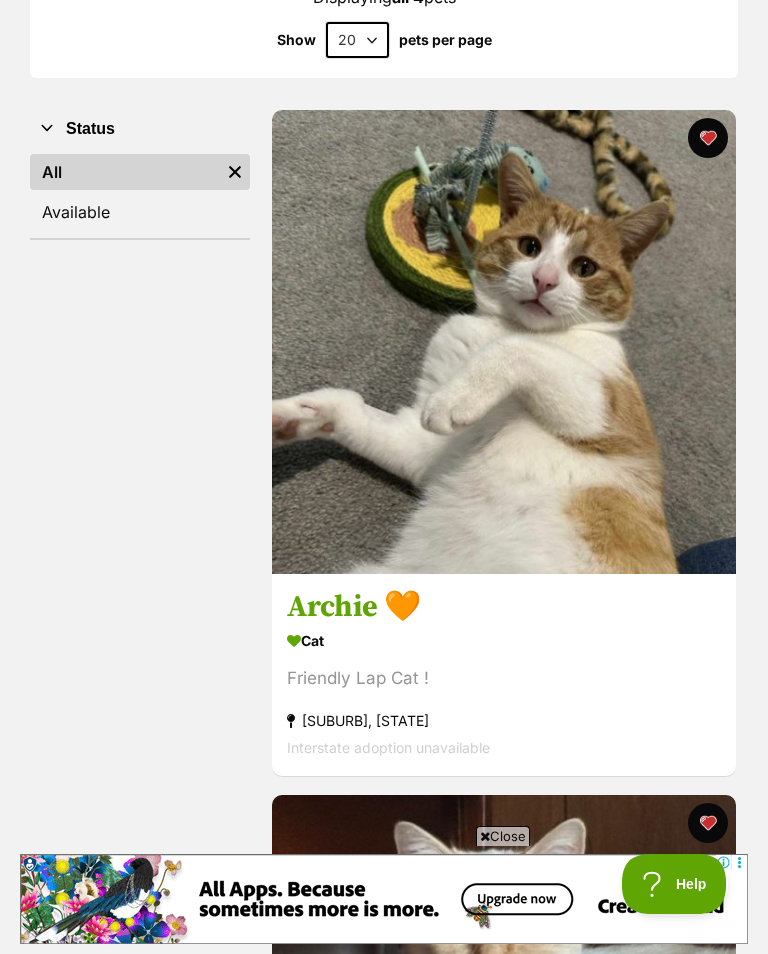 click on "Archie 🧡" at bounding box center [504, 607] 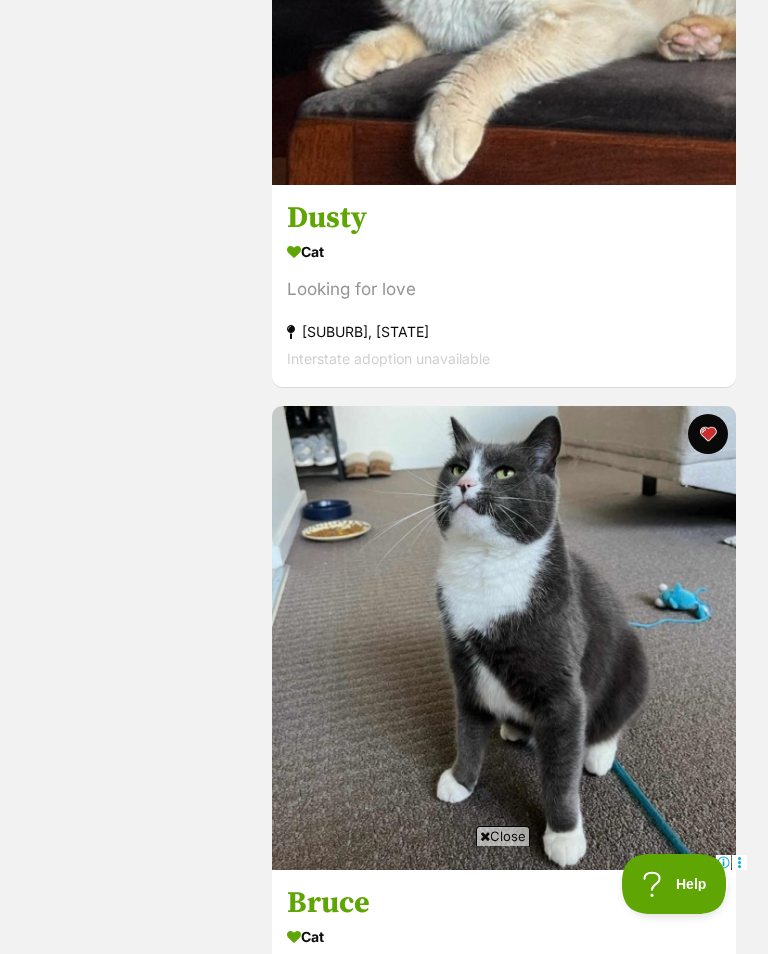 scroll, scrollTop: 1556, scrollLeft: 0, axis: vertical 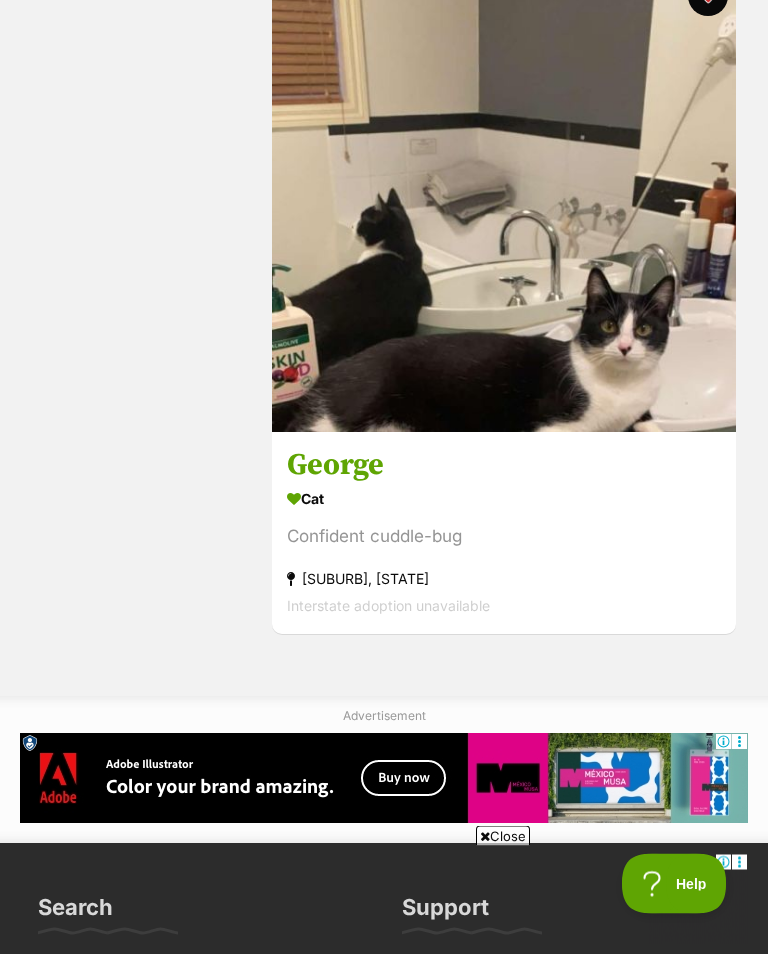 click on "George" at bounding box center [504, 466] 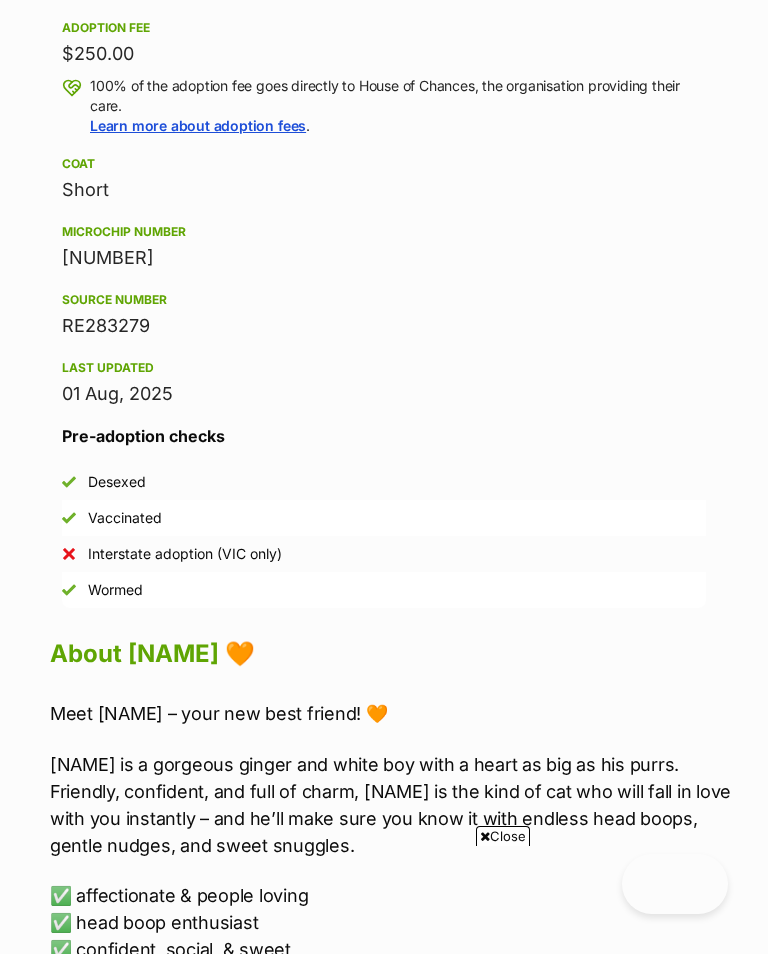 scroll, scrollTop: 1741, scrollLeft: 0, axis: vertical 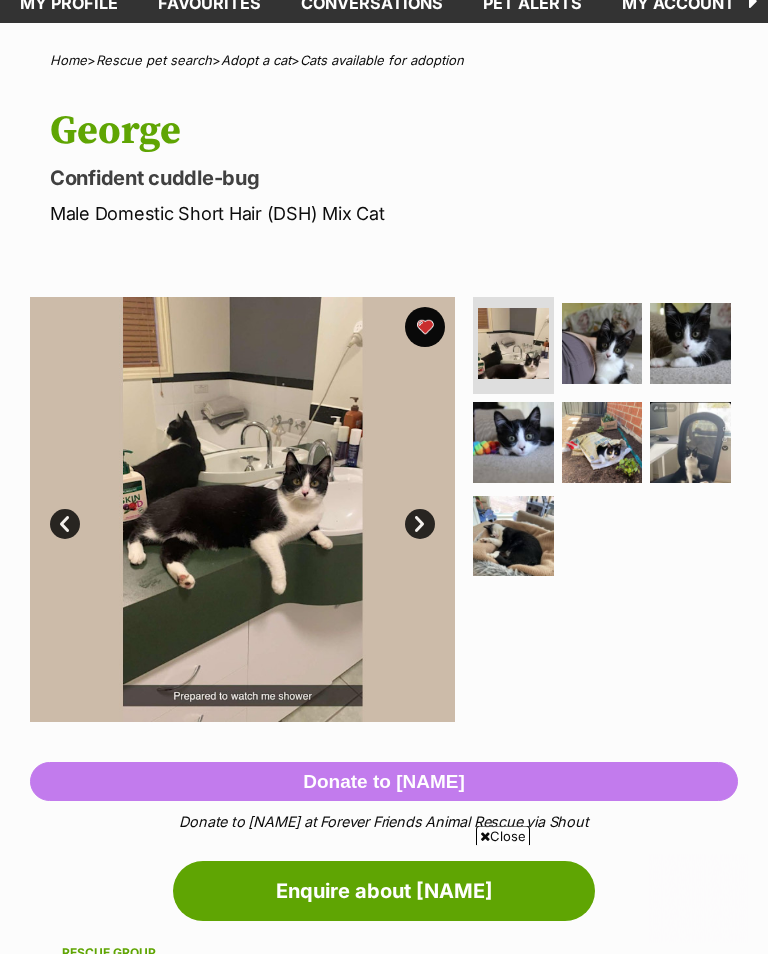 click at bounding box center (513, 537) 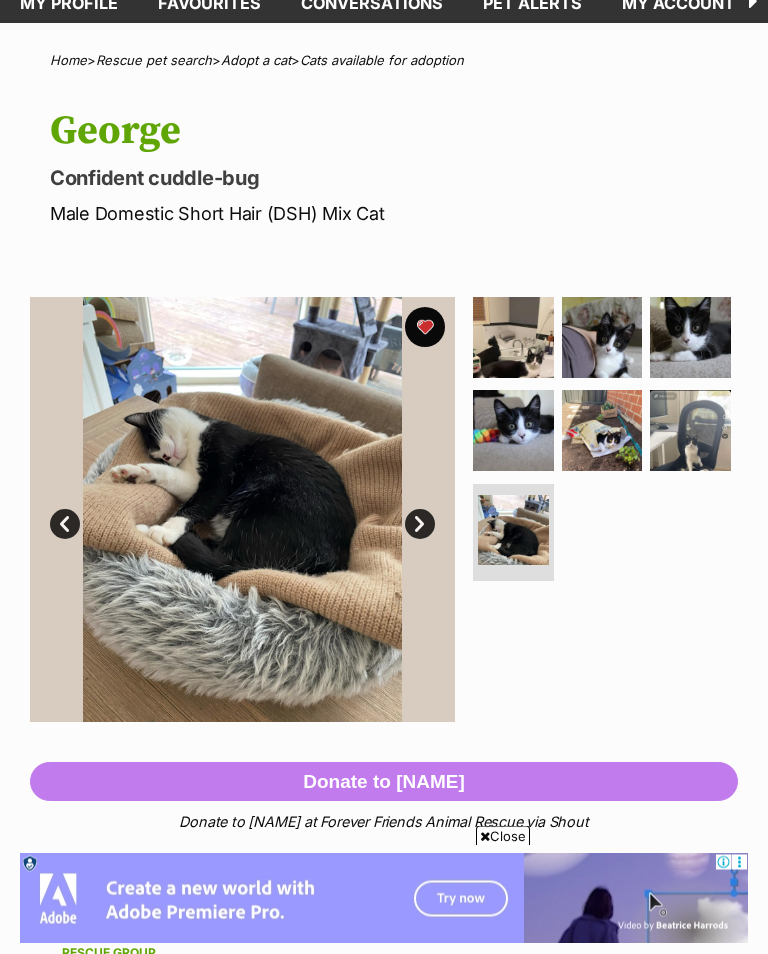 scroll, scrollTop: 115, scrollLeft: 0, axis: vertical 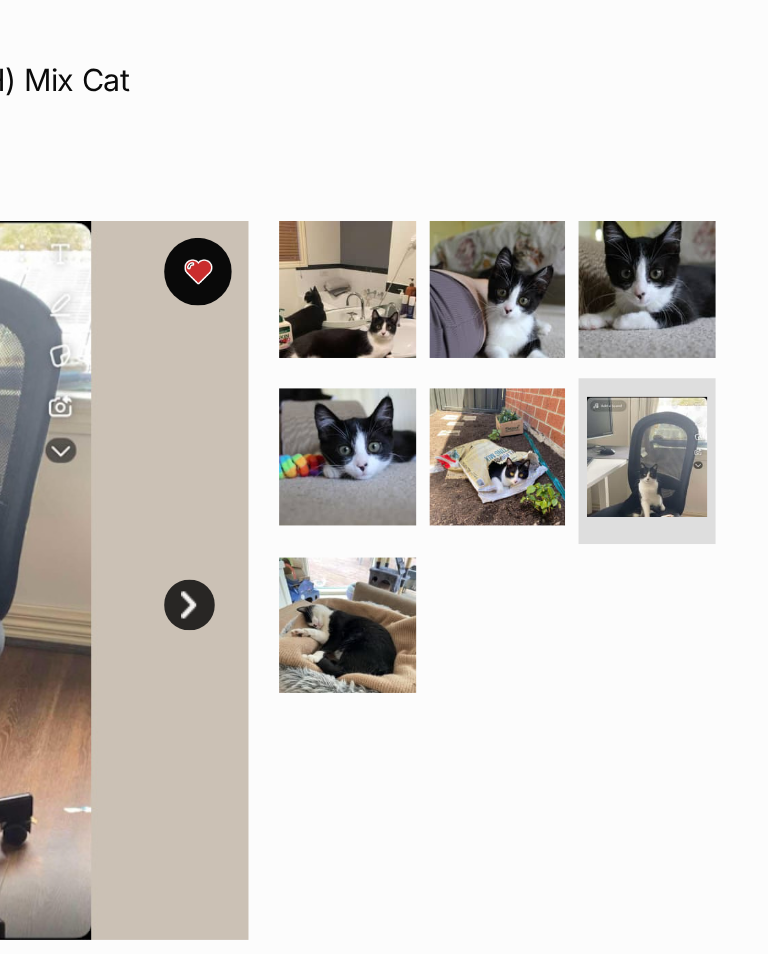 click at bounding box center (690, 437) 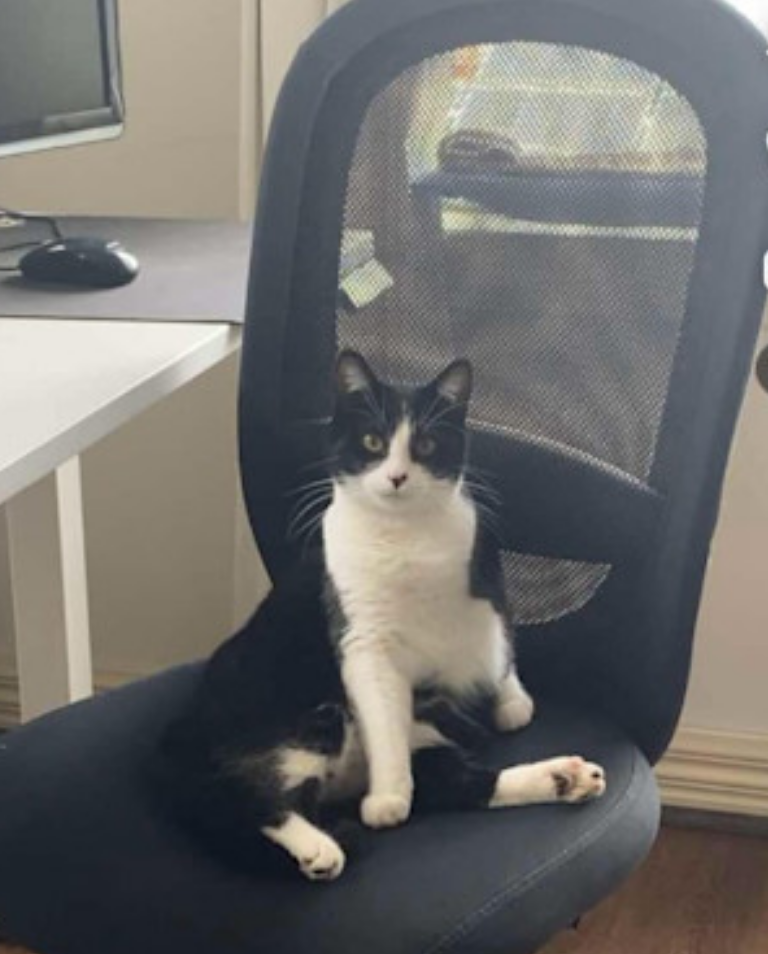 scroll, scrollTop: 0, scrollLeft: 0, axis: both 